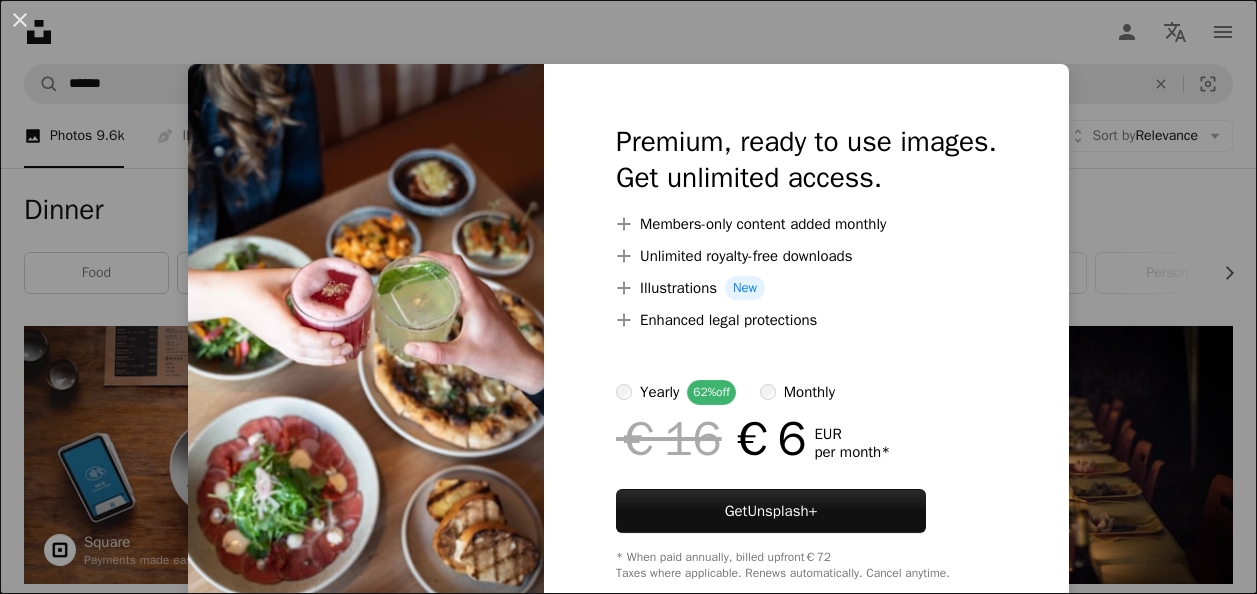 scroll, scrollTop: 2500, scrollLeft: 0, axis: vertical 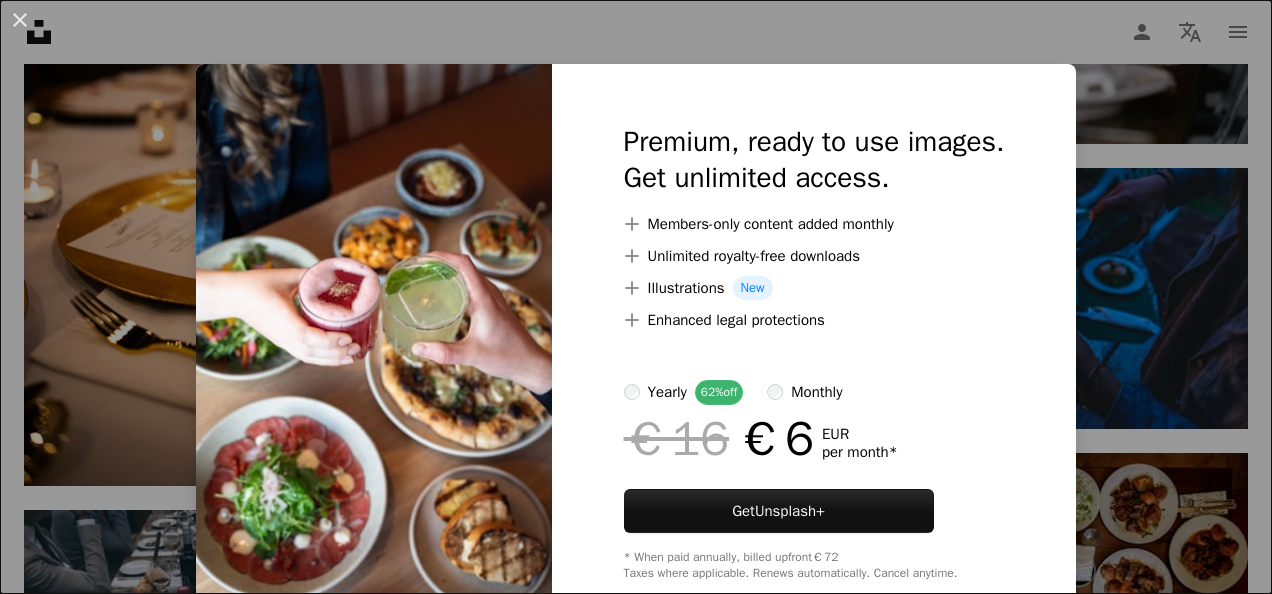 click at bounding box center [374, 352] 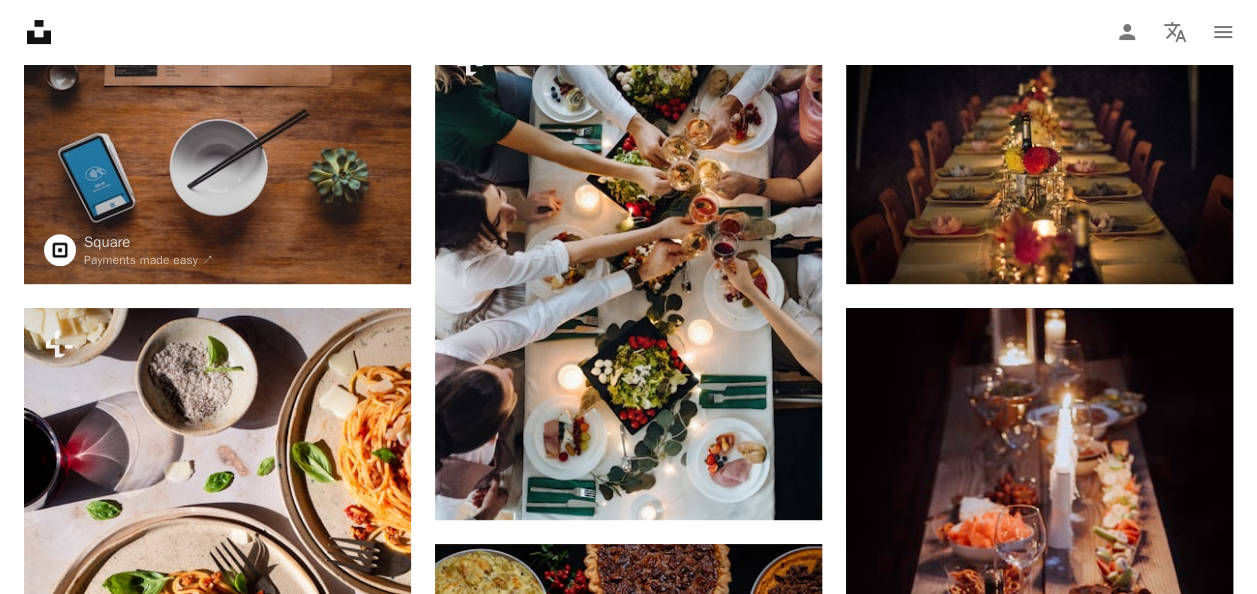 scroll, scrollTop: 0, scrollLeft: 0, axis: both 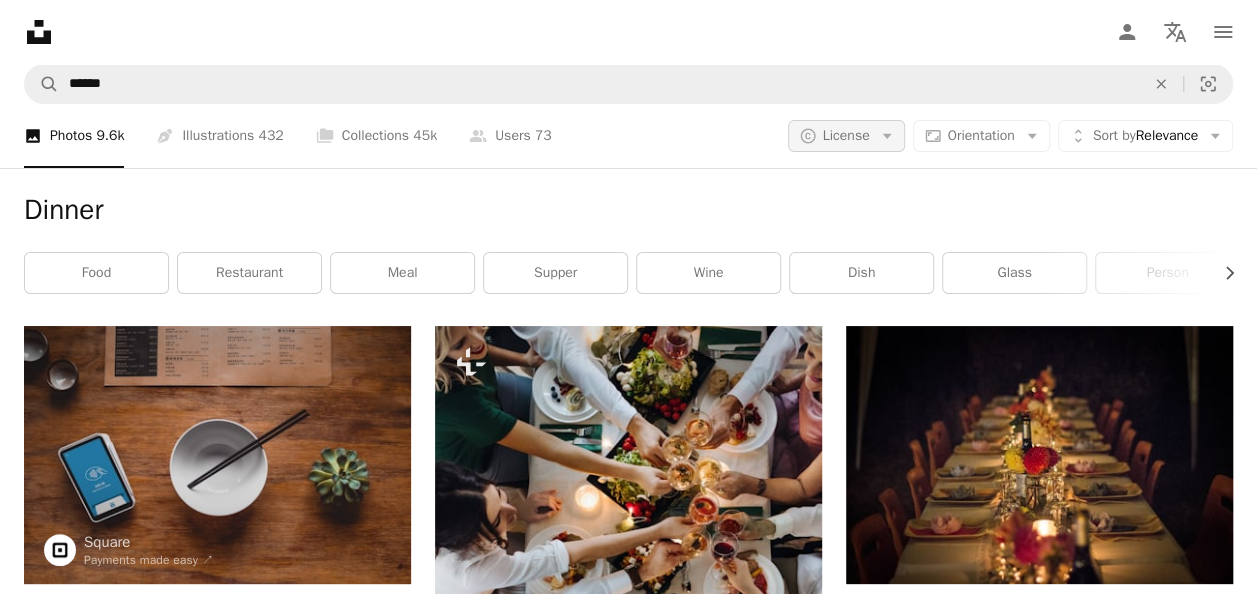 click on "Arrow down" 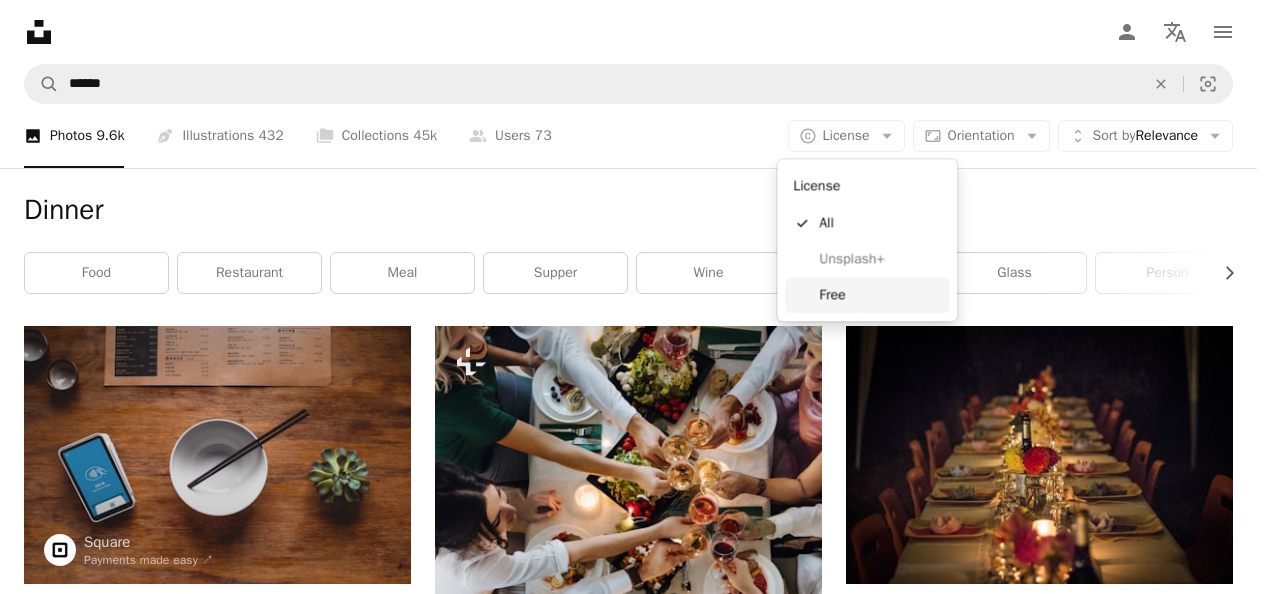 click on "Free" at bounding box center [880, 295] 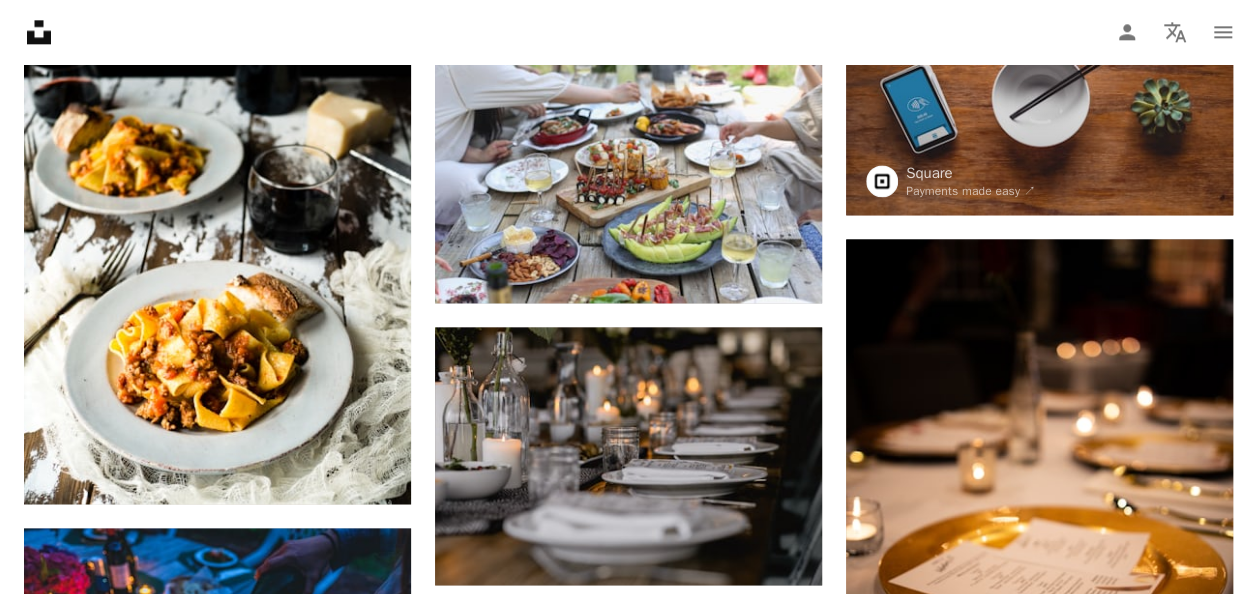 scroll, scrollTop: 1300, scrollLeft: 0, axis: vertical 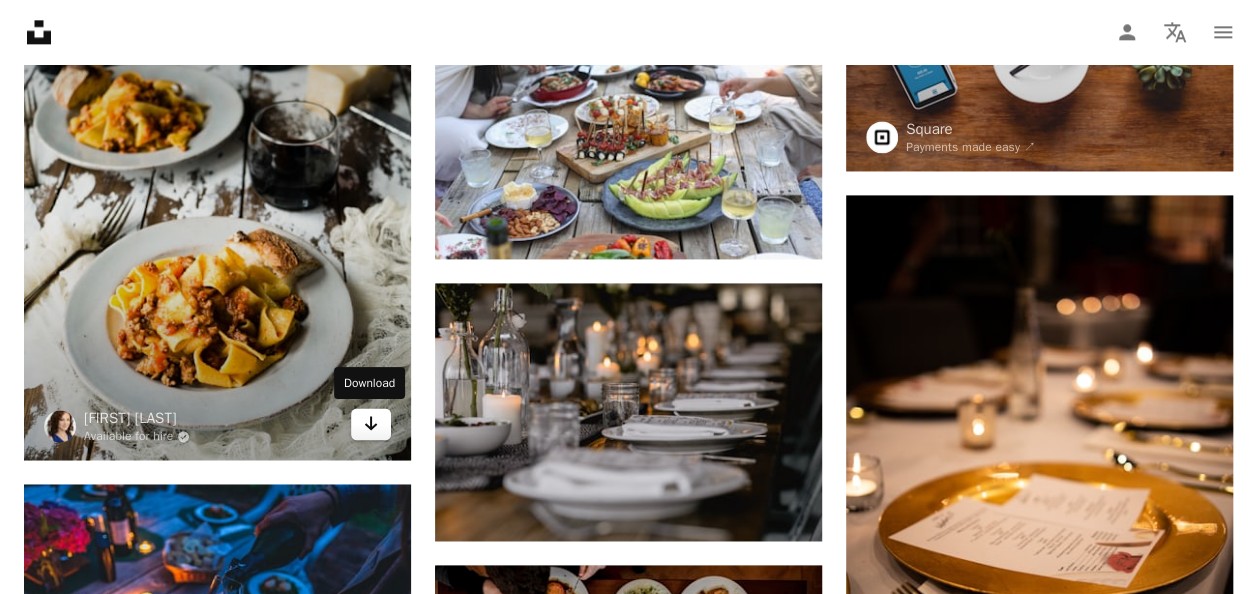 click on "Arrow pointing down" 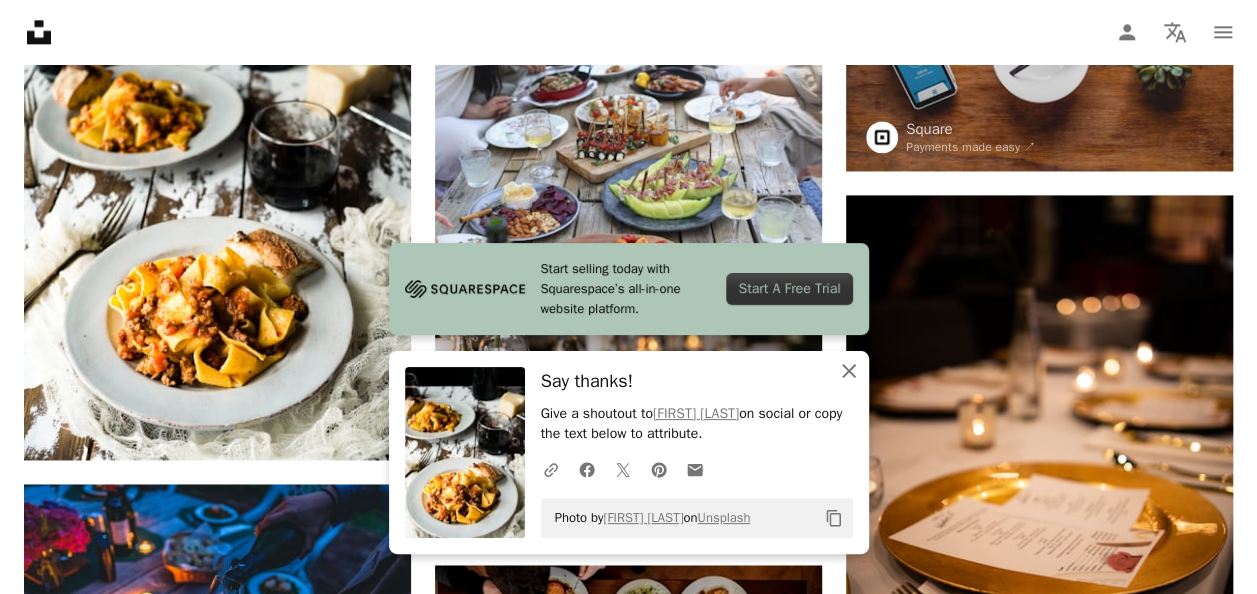 click on "An X shape" 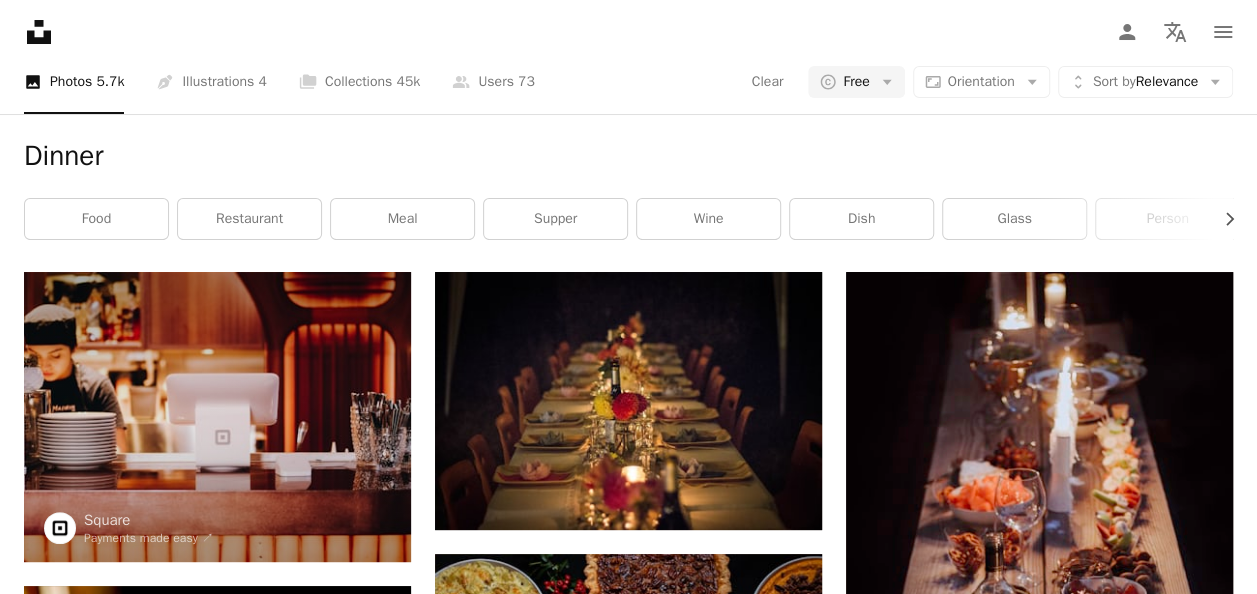 scroll, scrollTop: 0, scrollLeft: 0, axis: both 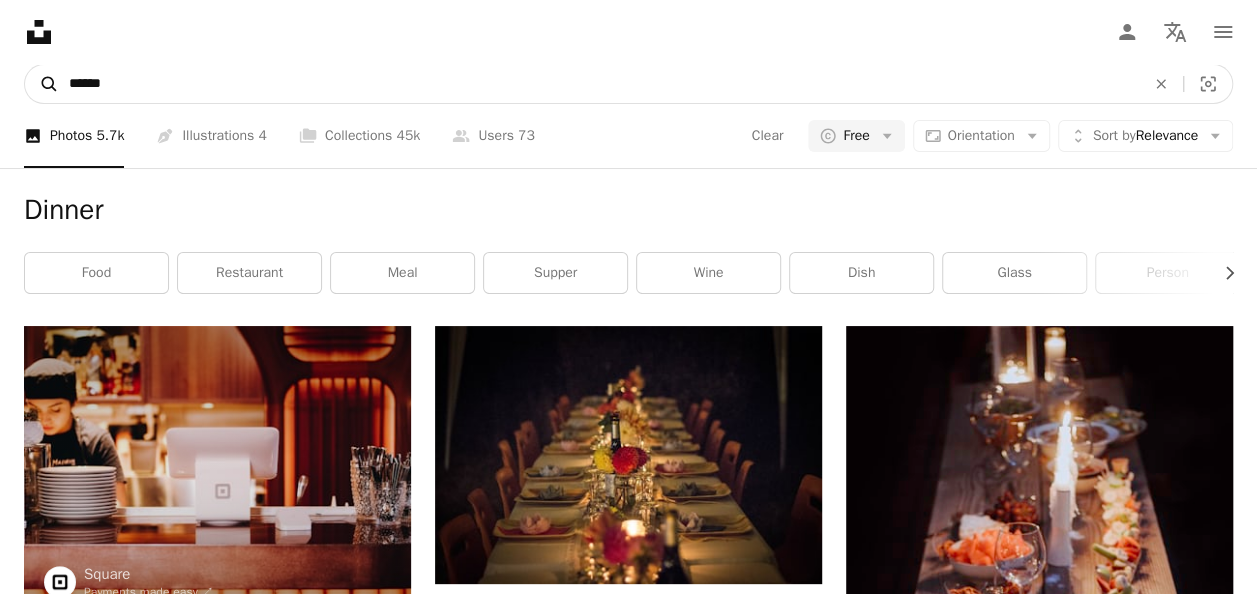 drag, startPoint x: 156, startPoint y: 84, endPoint x: 45, endPoint y: 87, distance: 111.040535 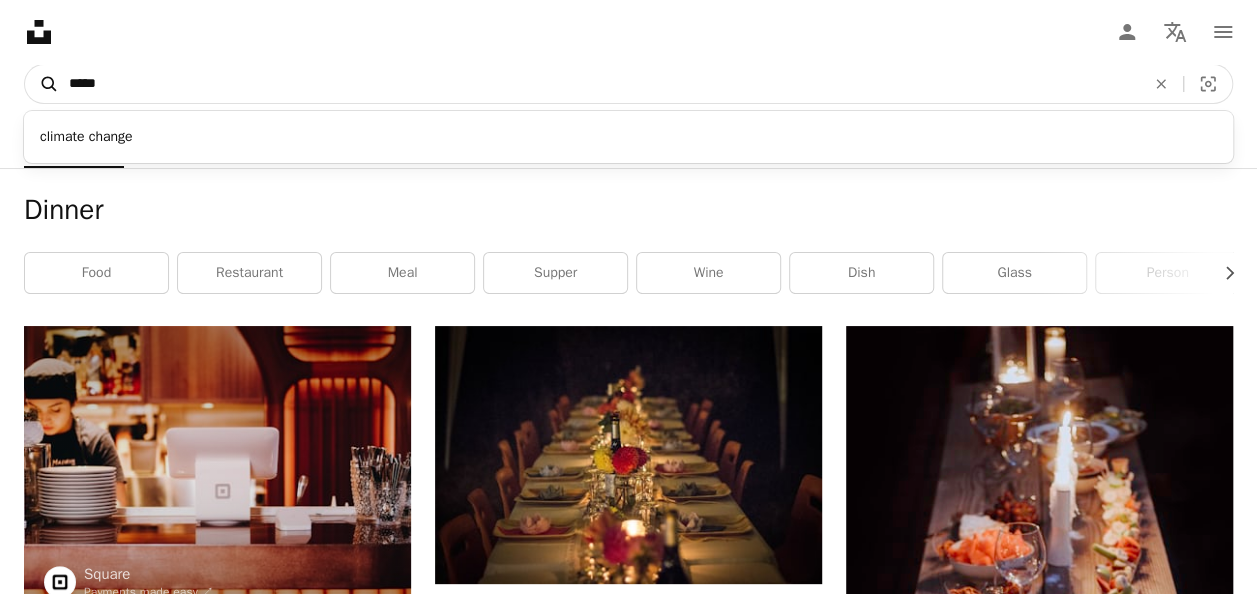 type on "******" 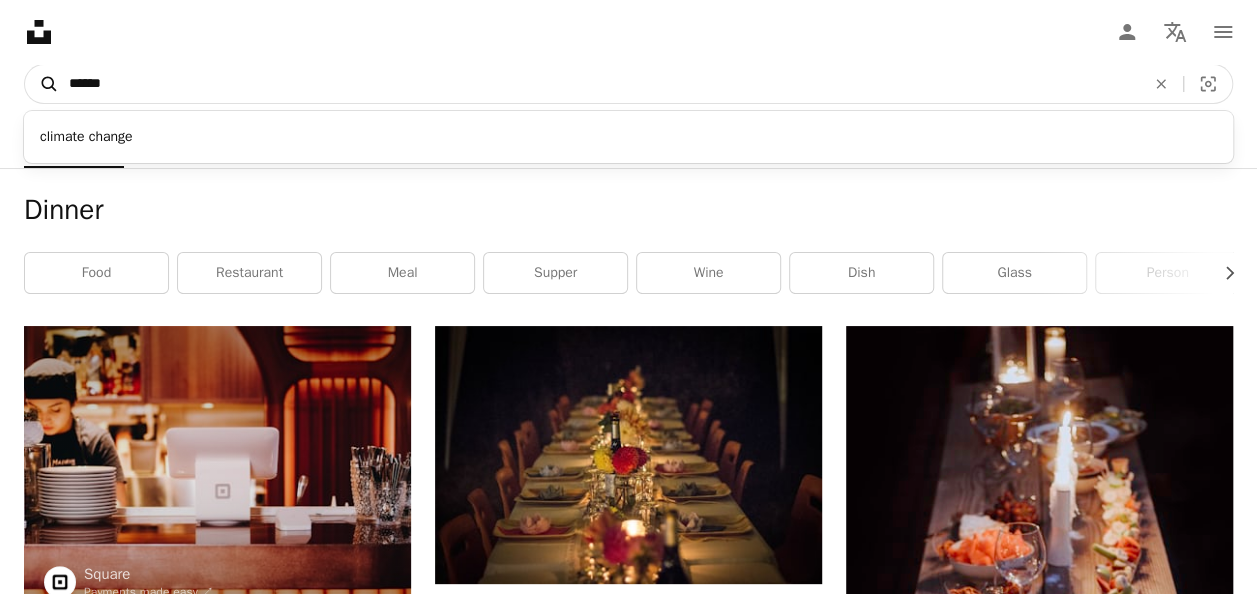 click on "A magnifying glass" at bounding box center [42, 84] 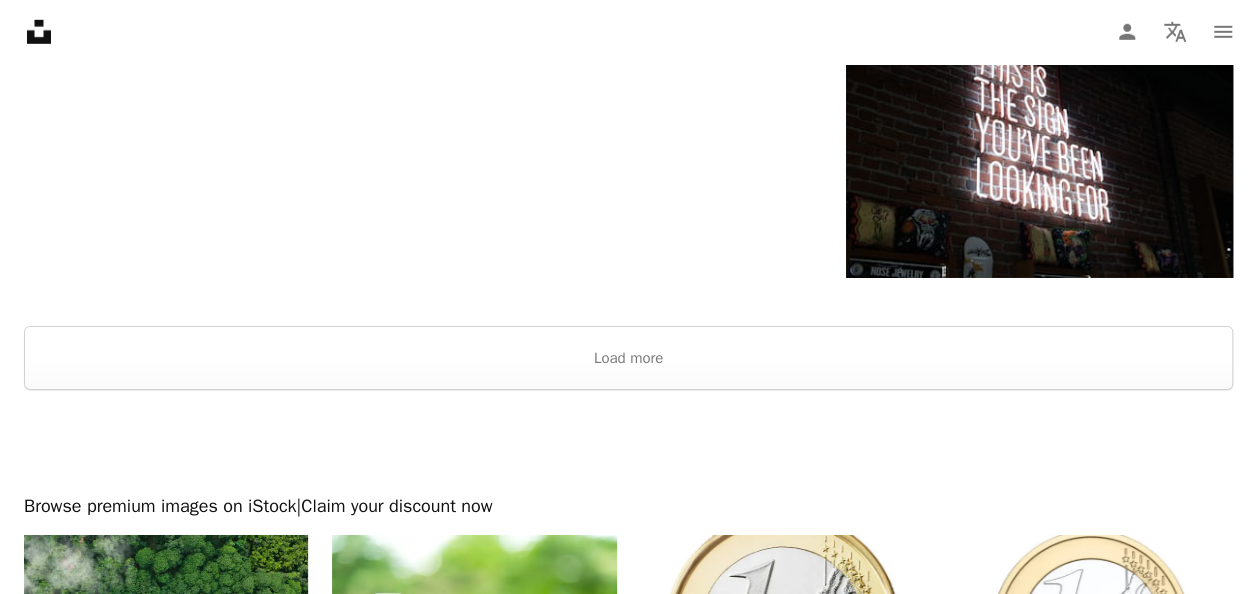 scroll, scrollTop: 3200, scrollLeft: 0, axis: vertical 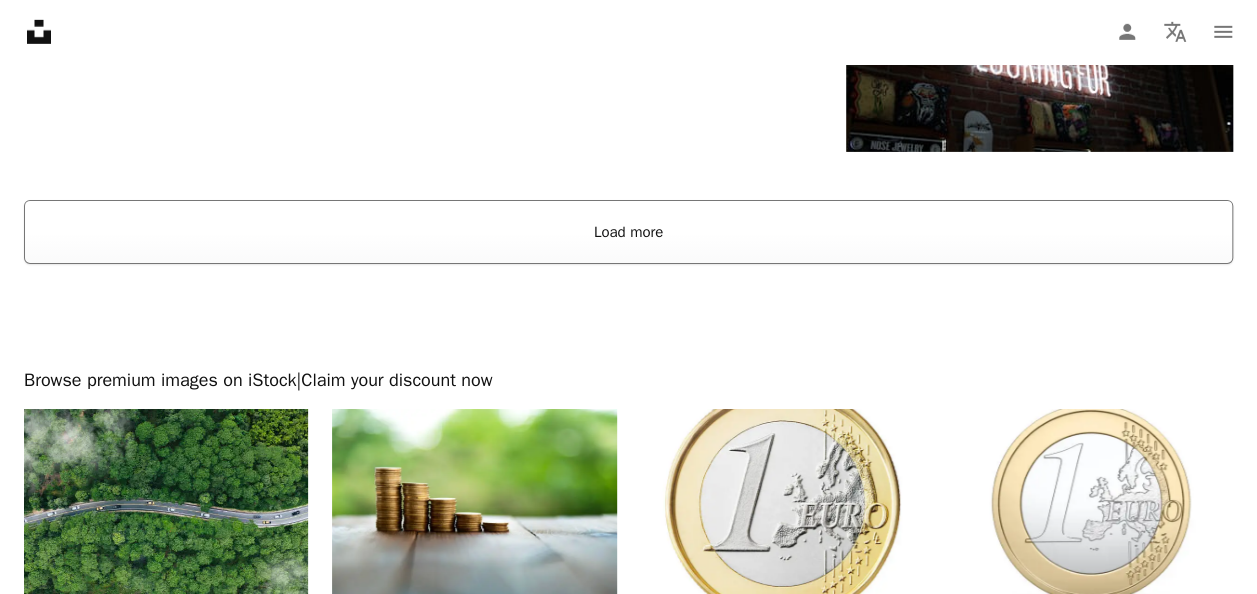 click on "Load more" at bounding box center (628, 232) 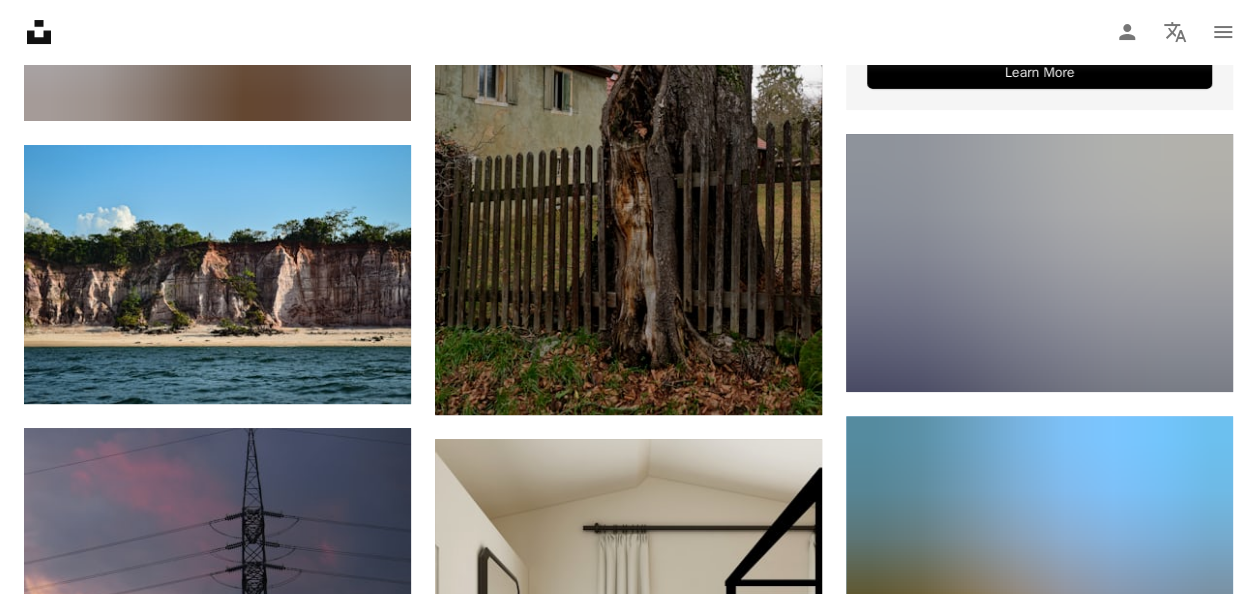 scroll, scrollTop: 7800, scrollLeft: 0, axis: vertical 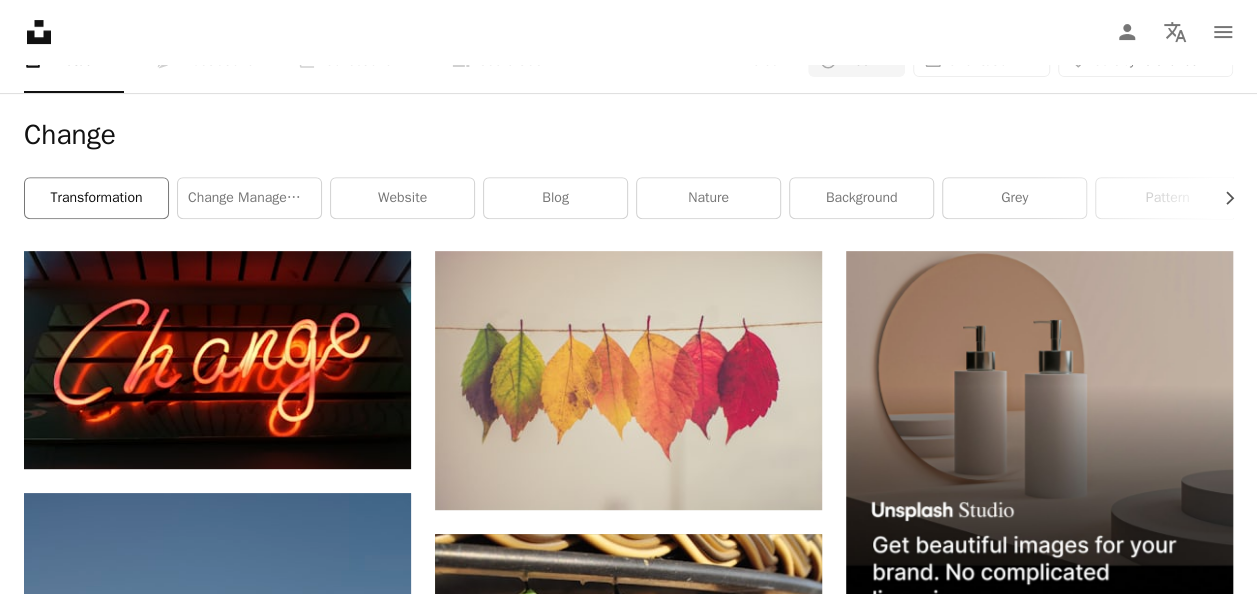 click on "transformation" at bounding box center [96, 198] 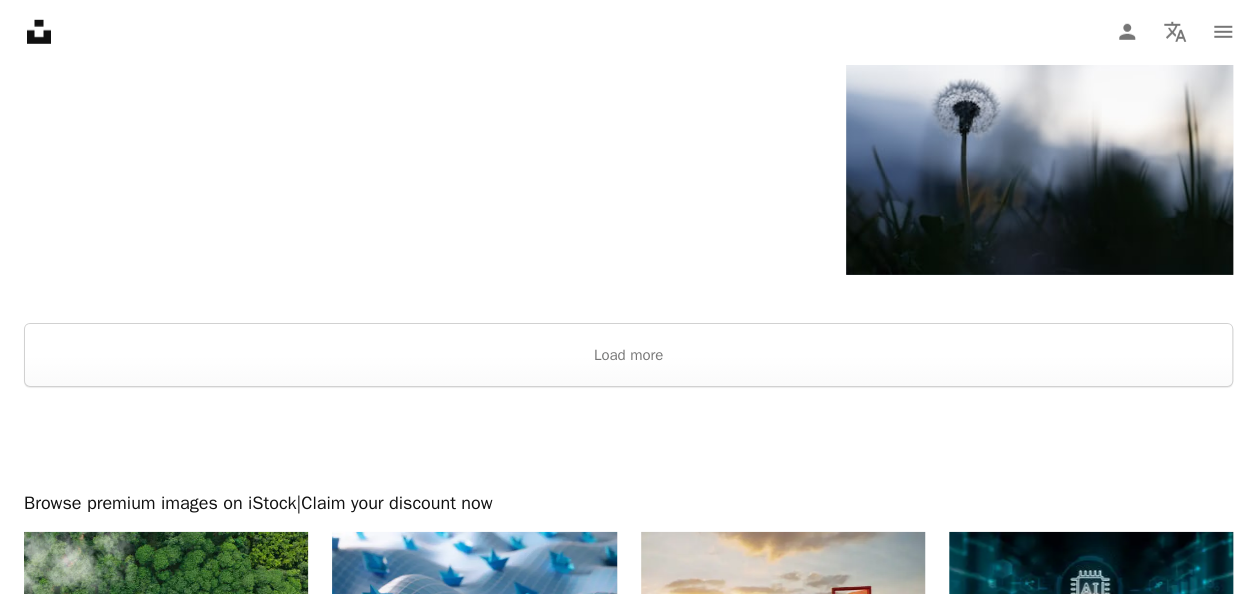 scroll, scrollTop: 3200, scrollLeft: 0, axis: vertical 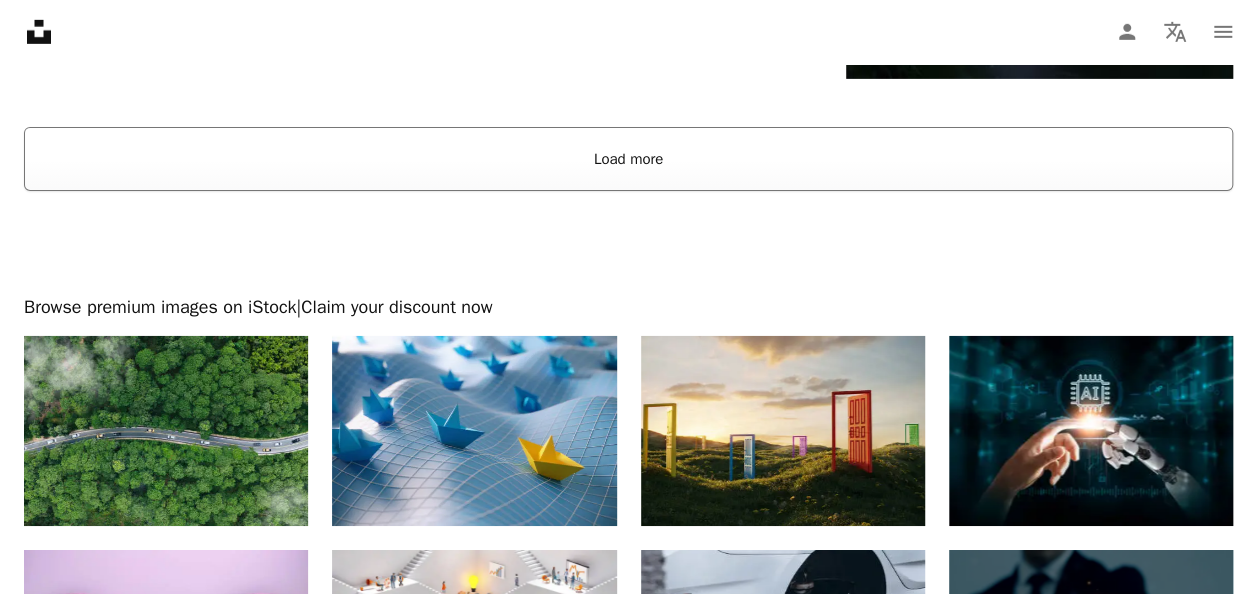 click on "Load more" at bounding box center (628, 159) 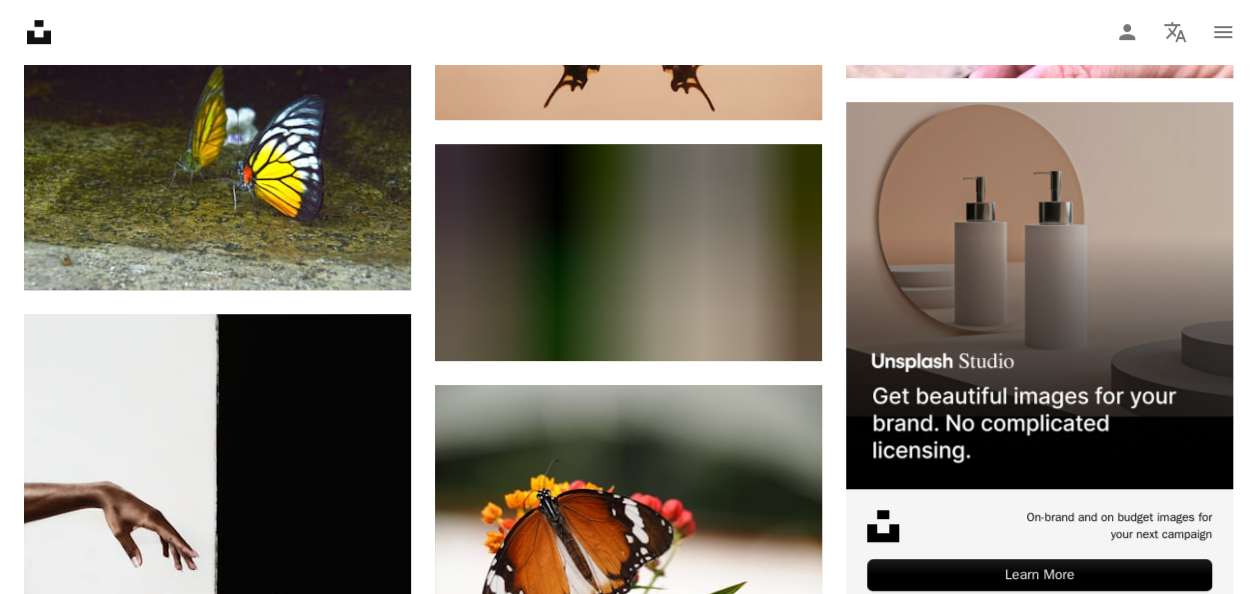 scroll, scrollTop: 8300, scrollLeft: 0, axis: vertical 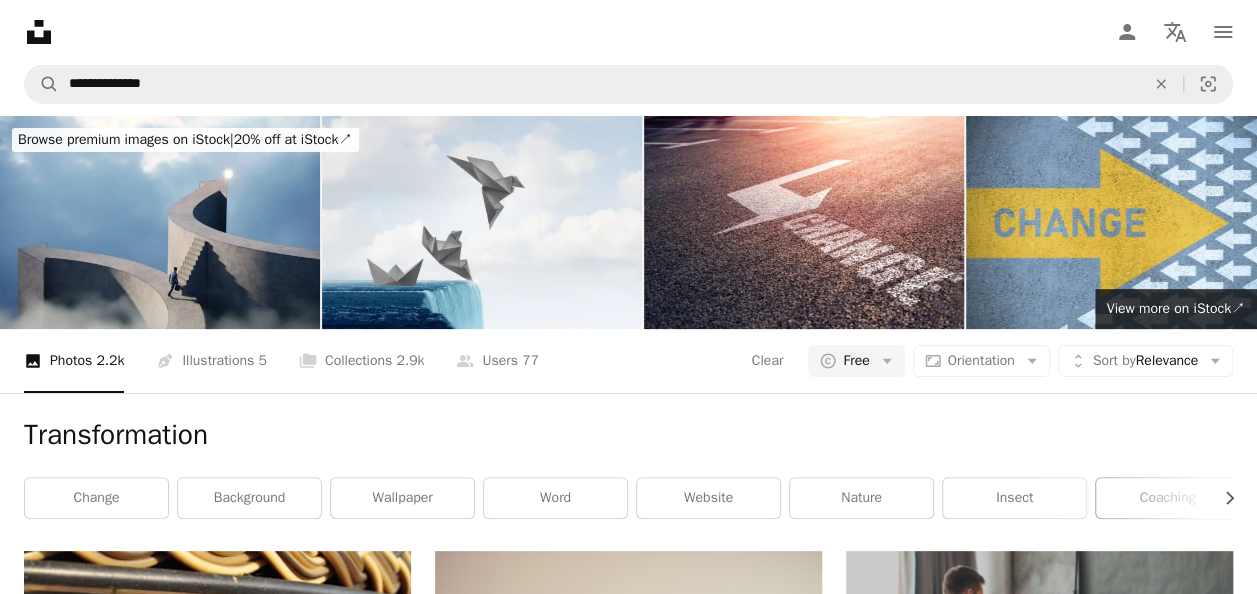 click on "coaching" at bounding box center (1167, 498) 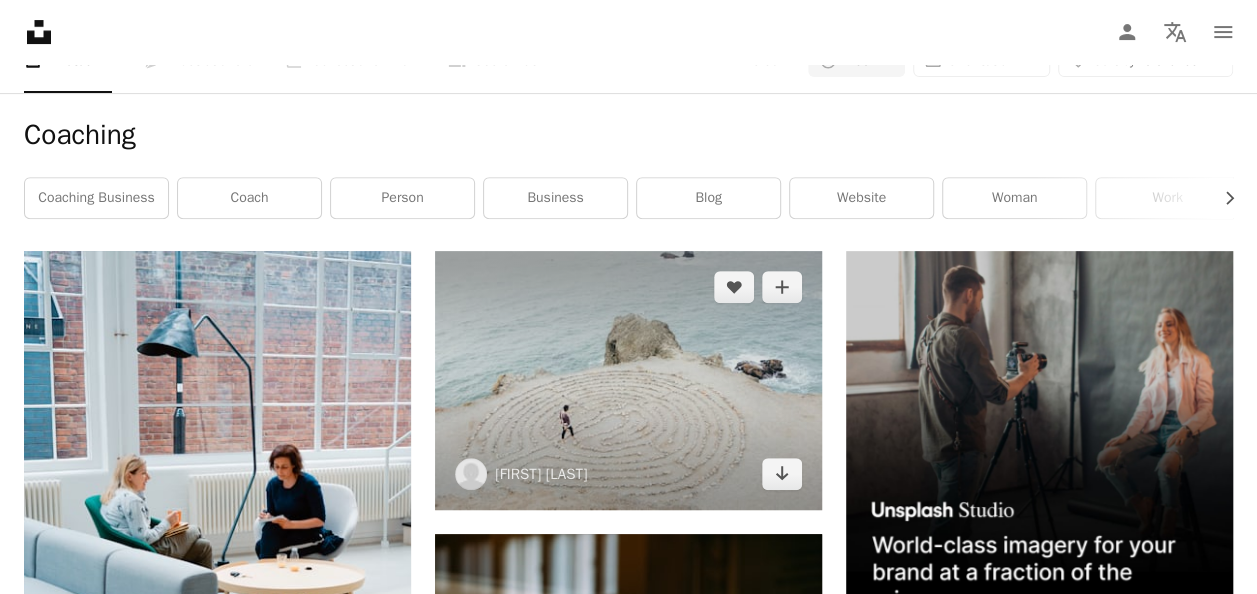 scroll, scrollTop: 0, scrollLeft: 0, axis: both 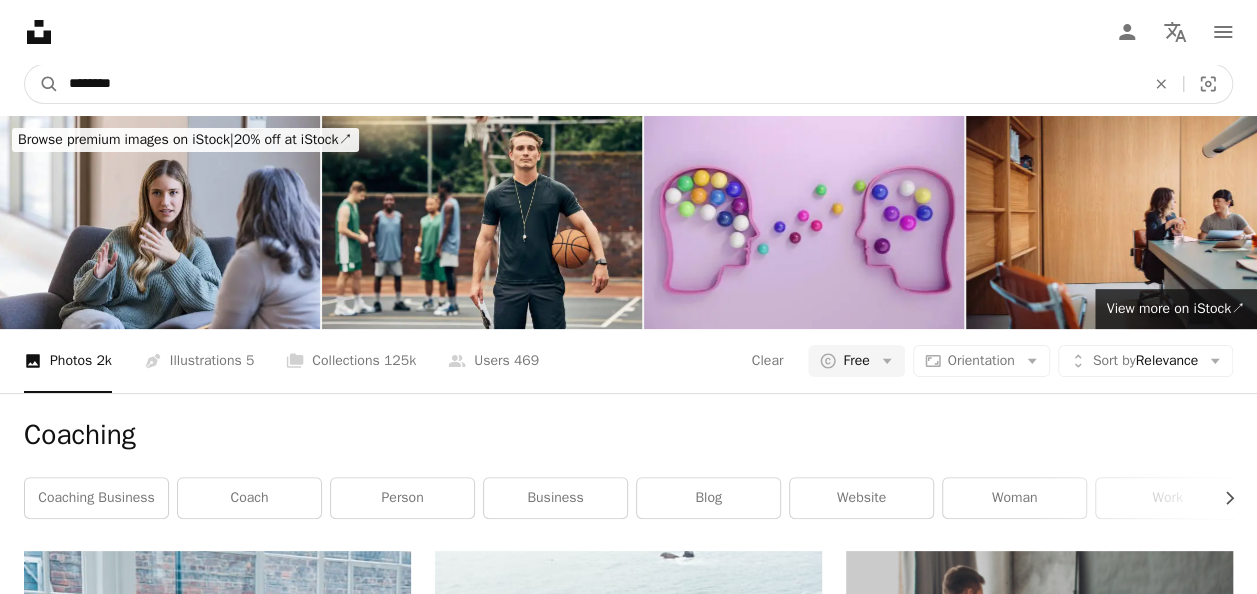 click on "********" at bounding box center [599, 84] 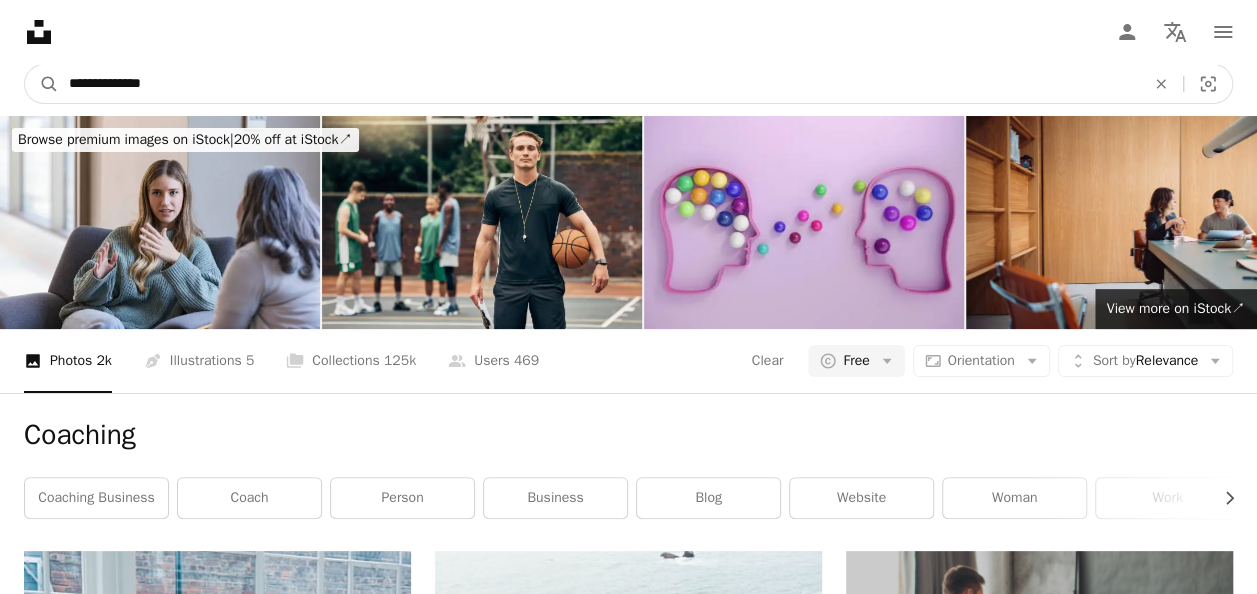 type on "**********" 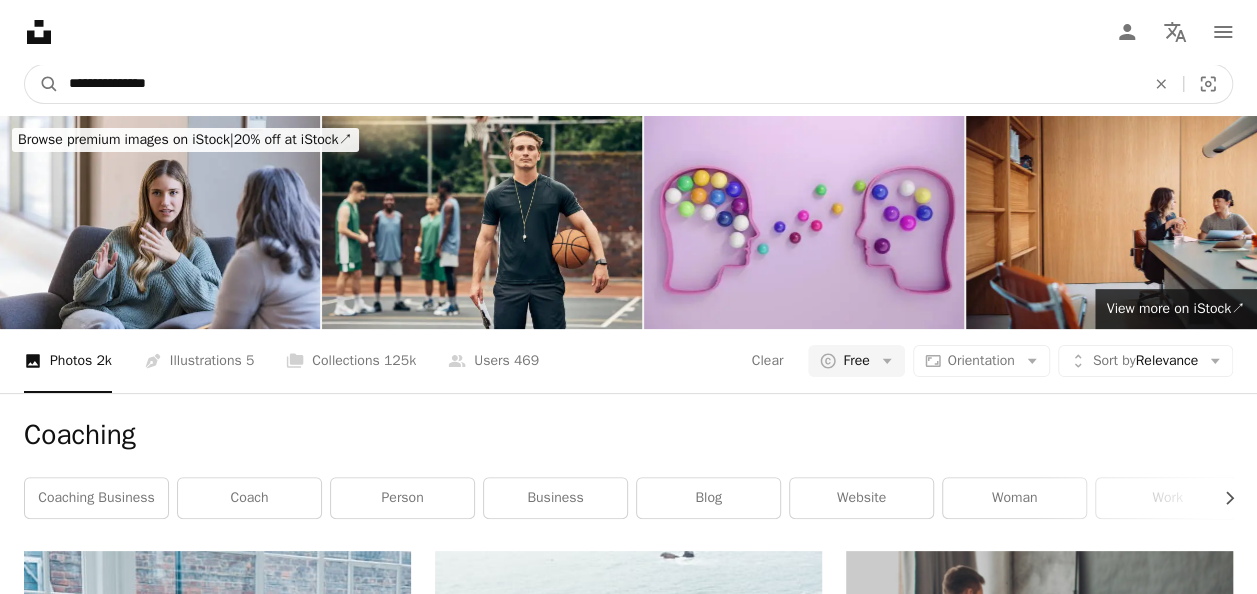click on "A magnifying glass" at bounding box center (42, 84) 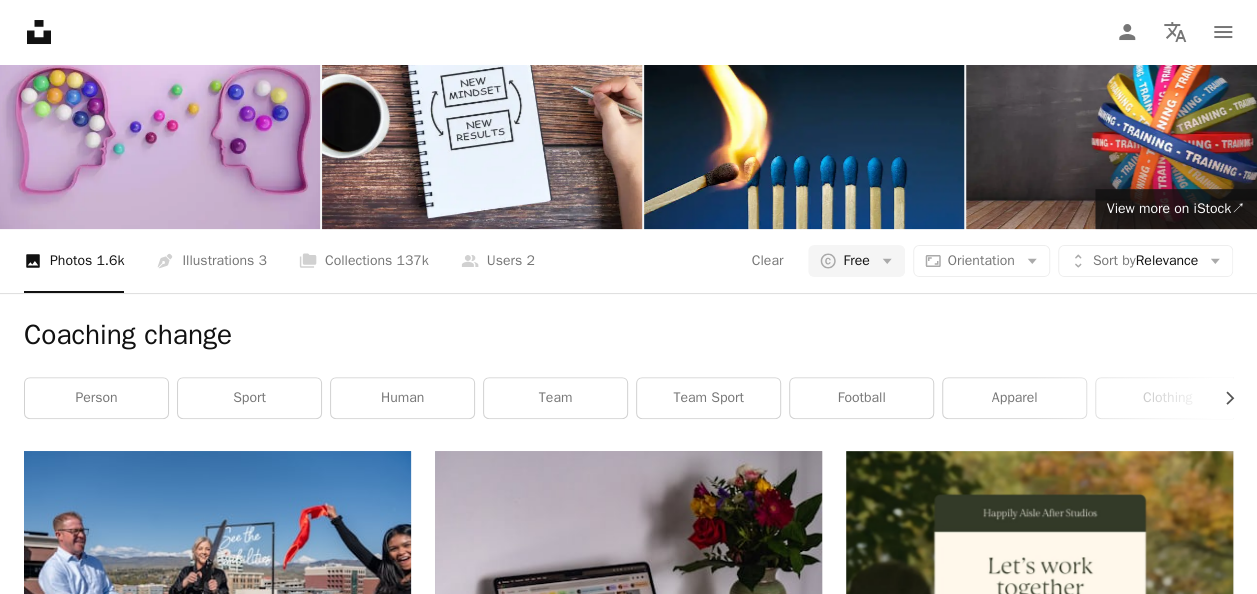 scroll, scrollTop: 0, scrollLeft: 0, axis: both 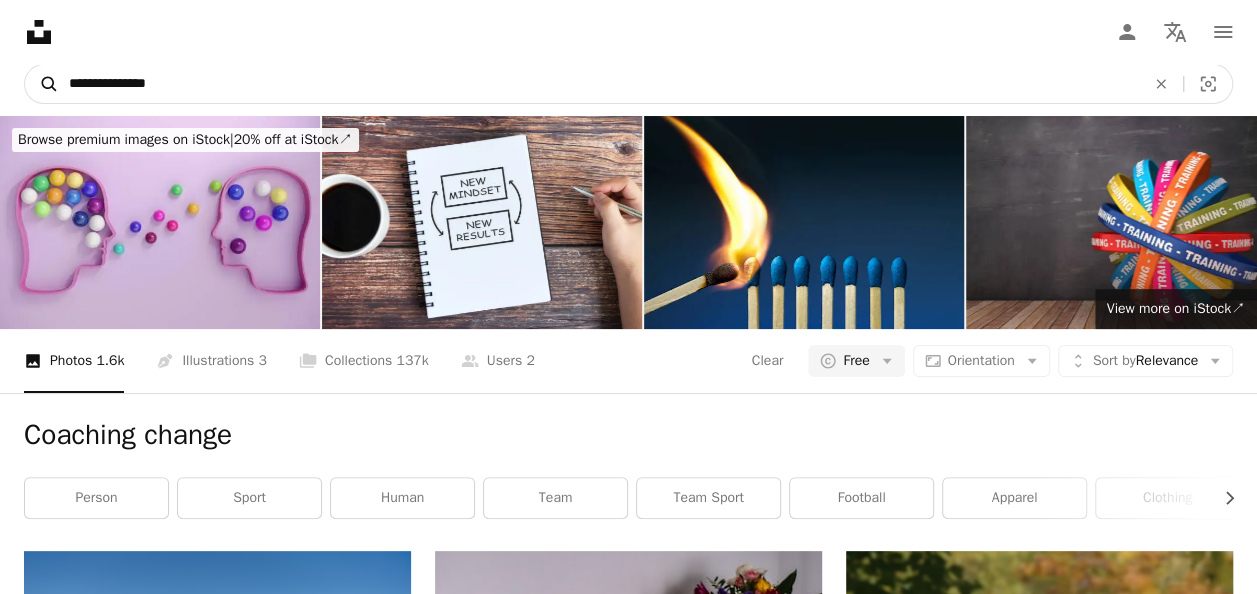 drag, startPoint x: 126, startPoint y: 83, endPoint x: 35, endPoint y: 71, distance: 91.787796 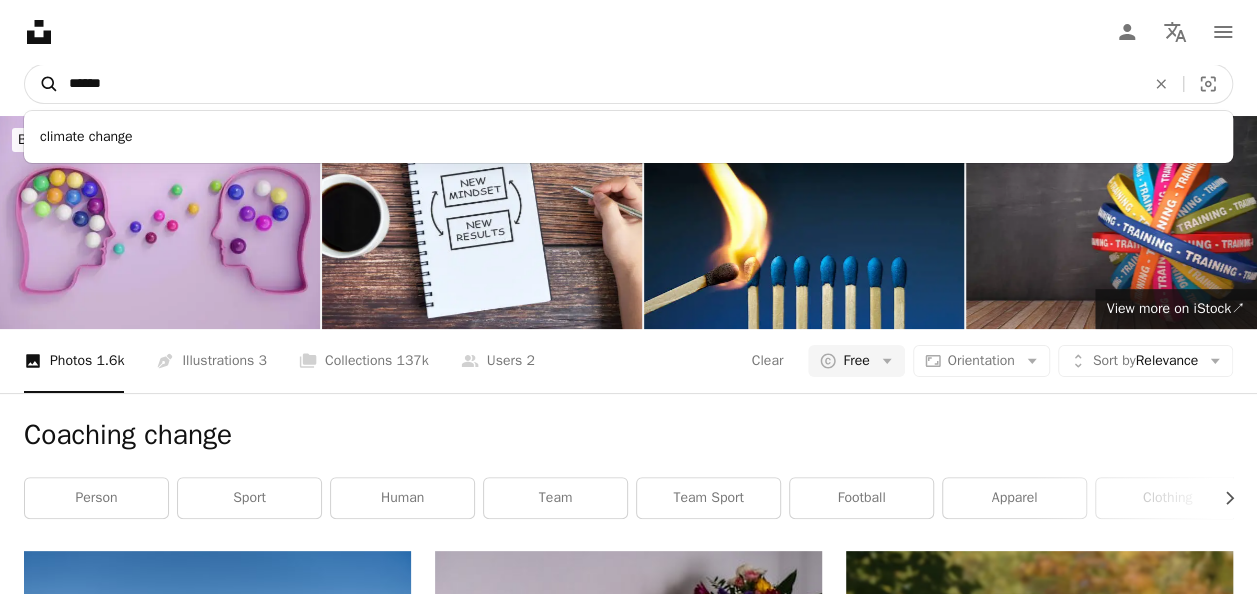 type on "******" 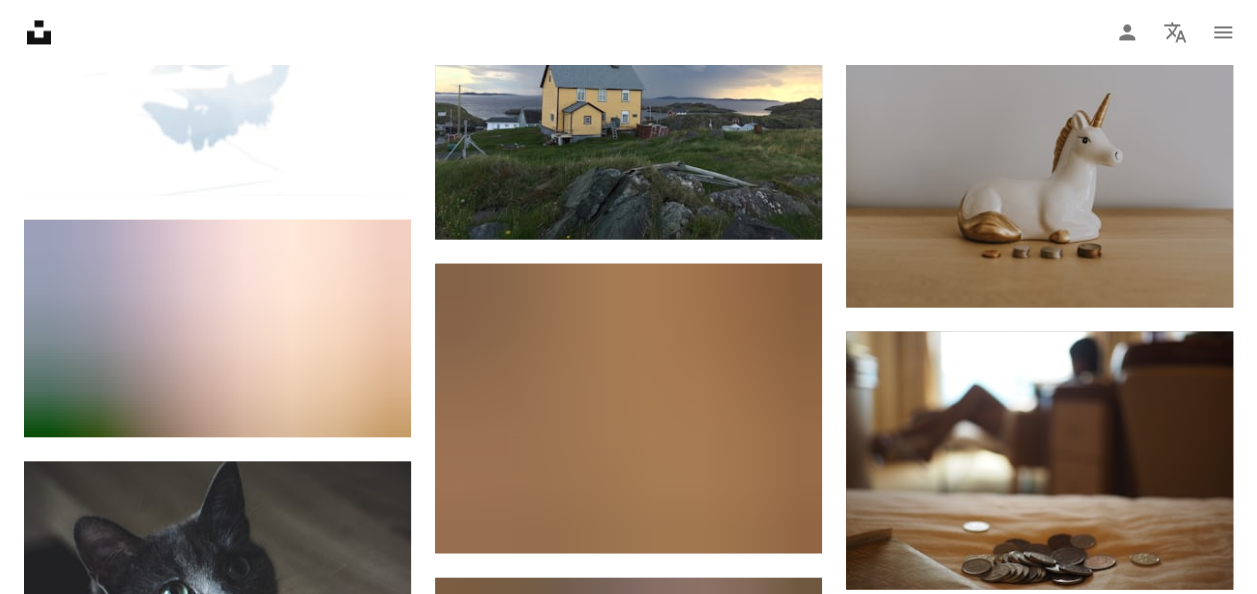 scroll, scrollTop: 5700, scrollLeft: 0, axis: vertical 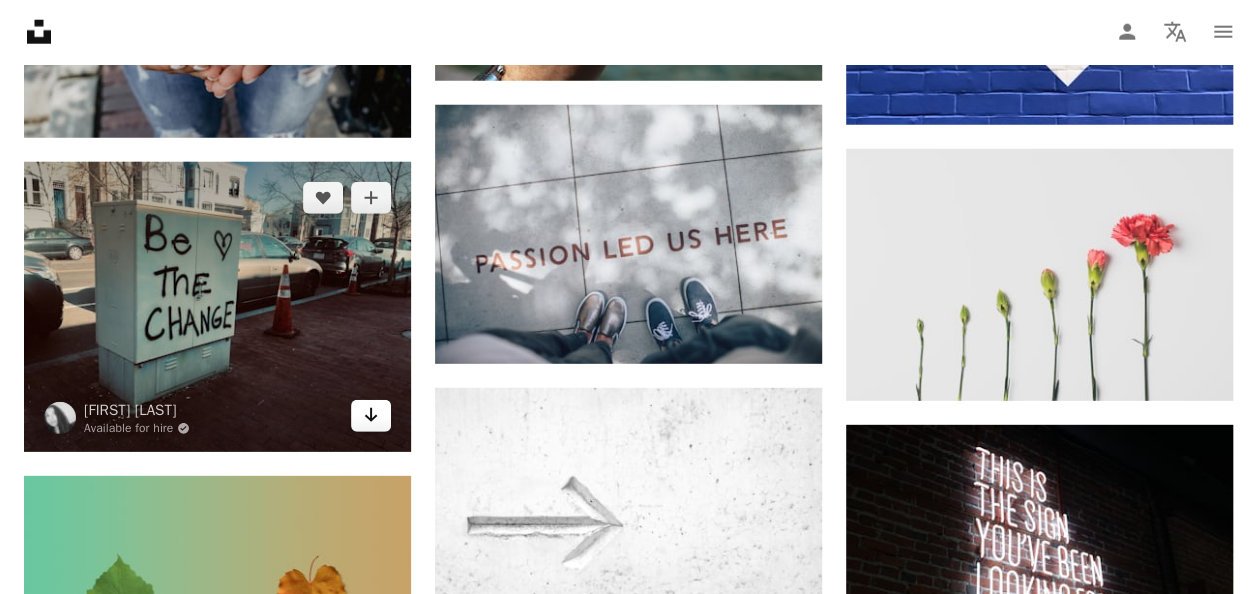 click on "Arrow pointing down" 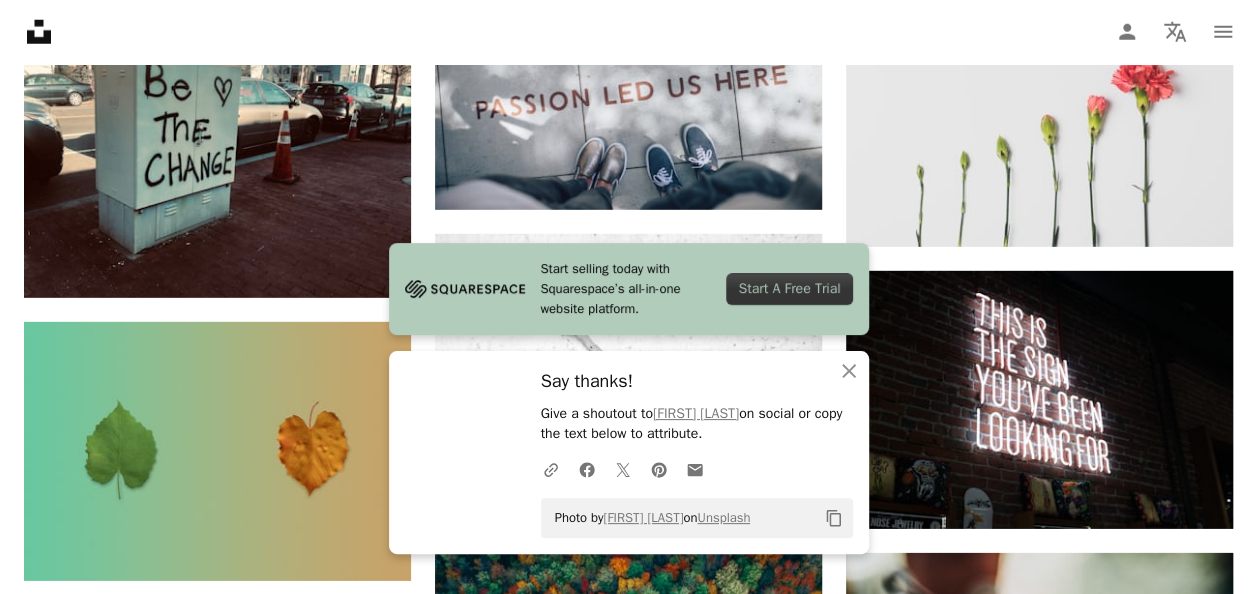 scroll, scrollTop: 2869, scrollLeft: 0, axis: vertical 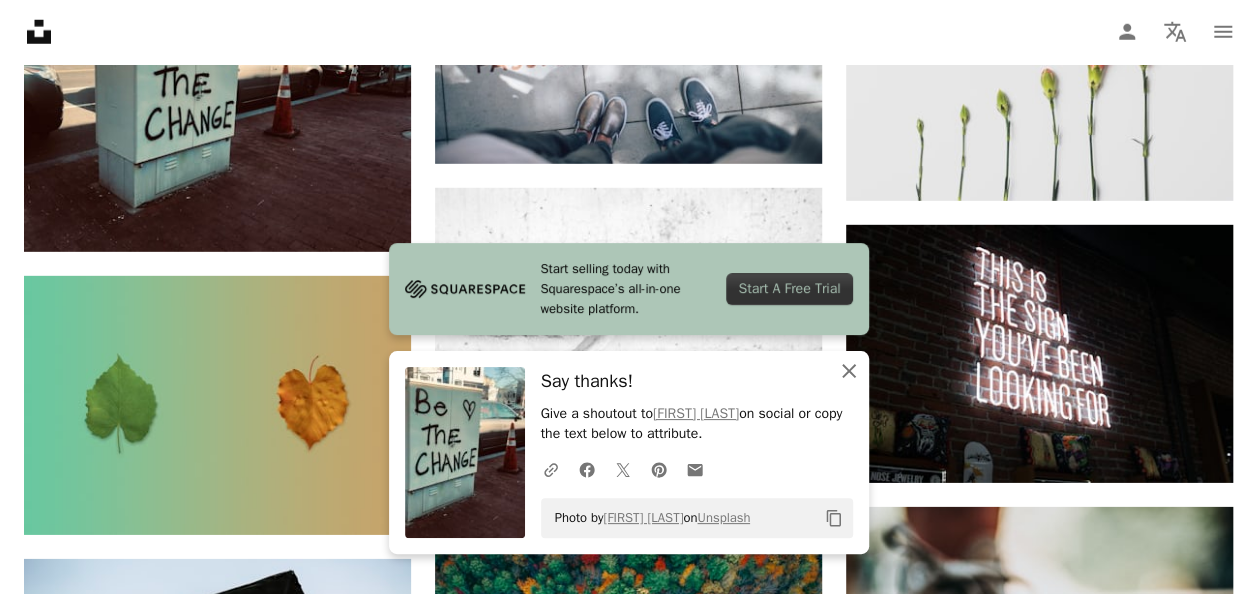 click on "An X shape" 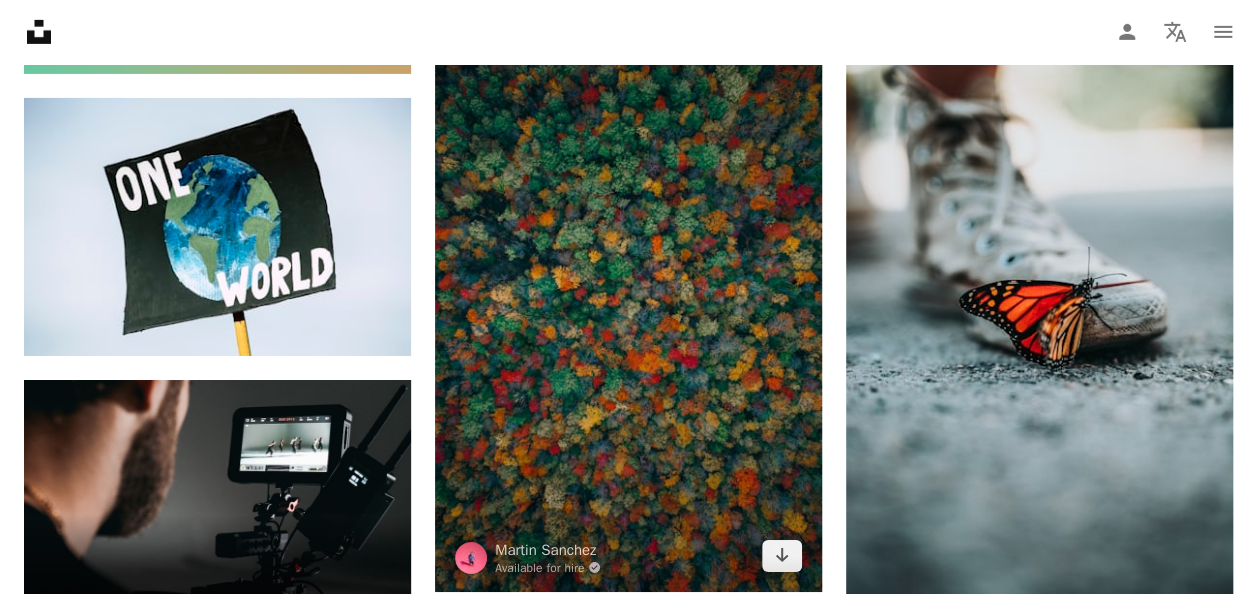 scroll, scrollTop: 2969, scrollLeft: 0, axis: vertical 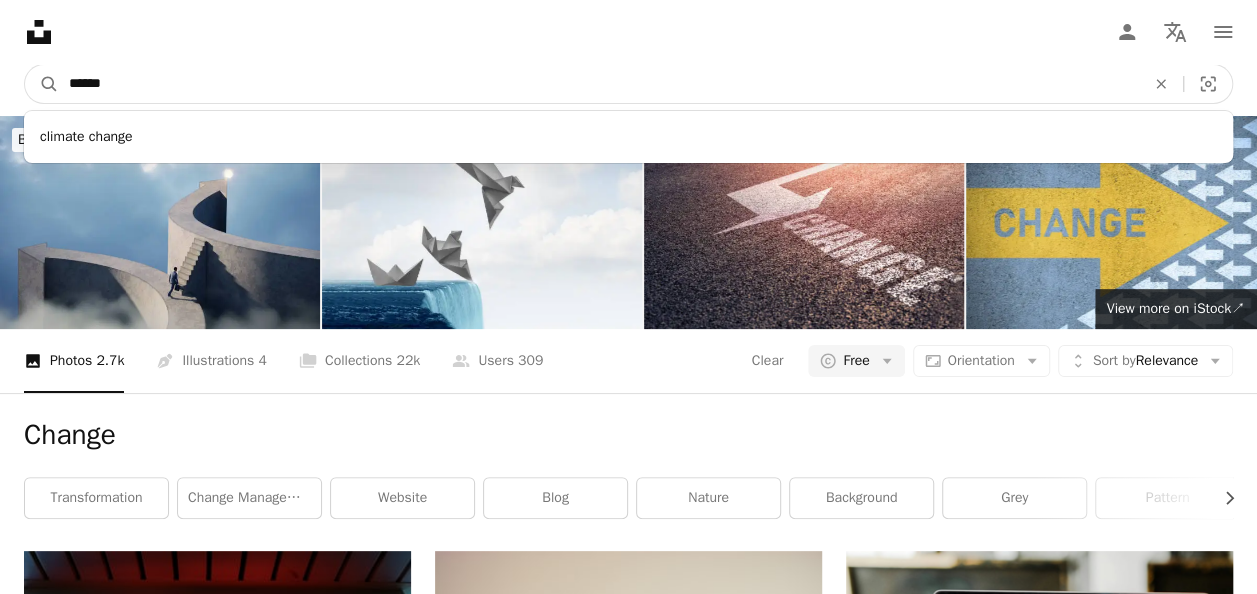 drag, startPoint x: 179, startPoint y: 88, endPoint x: -4, endPoint y: 92, distance: 183.04372 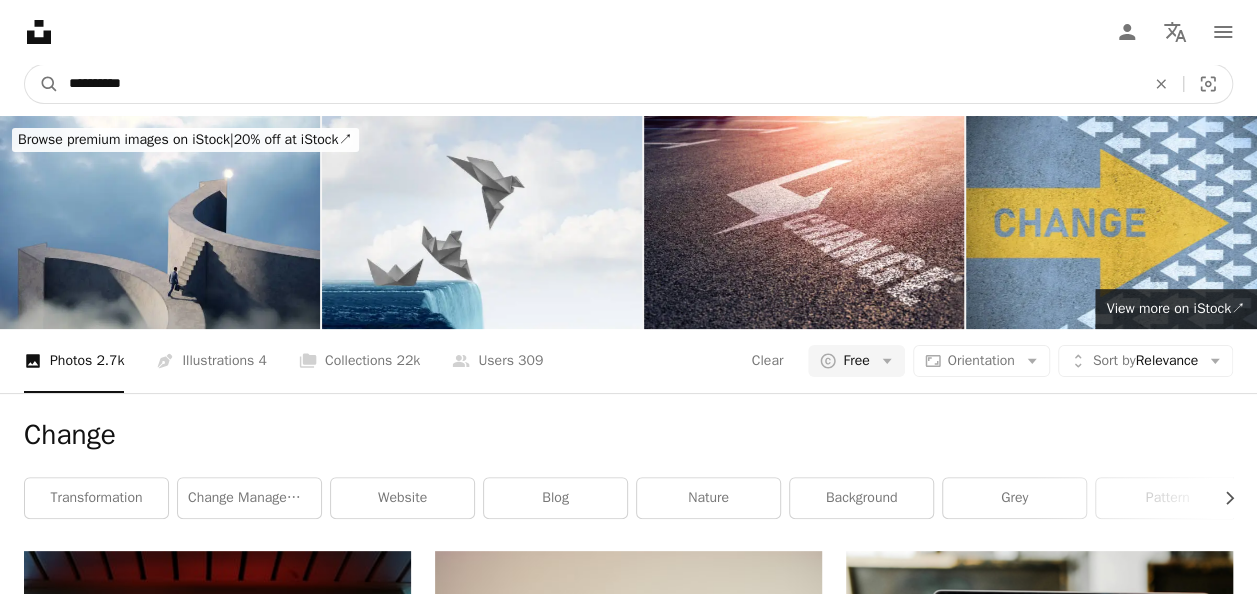 type on "**********" 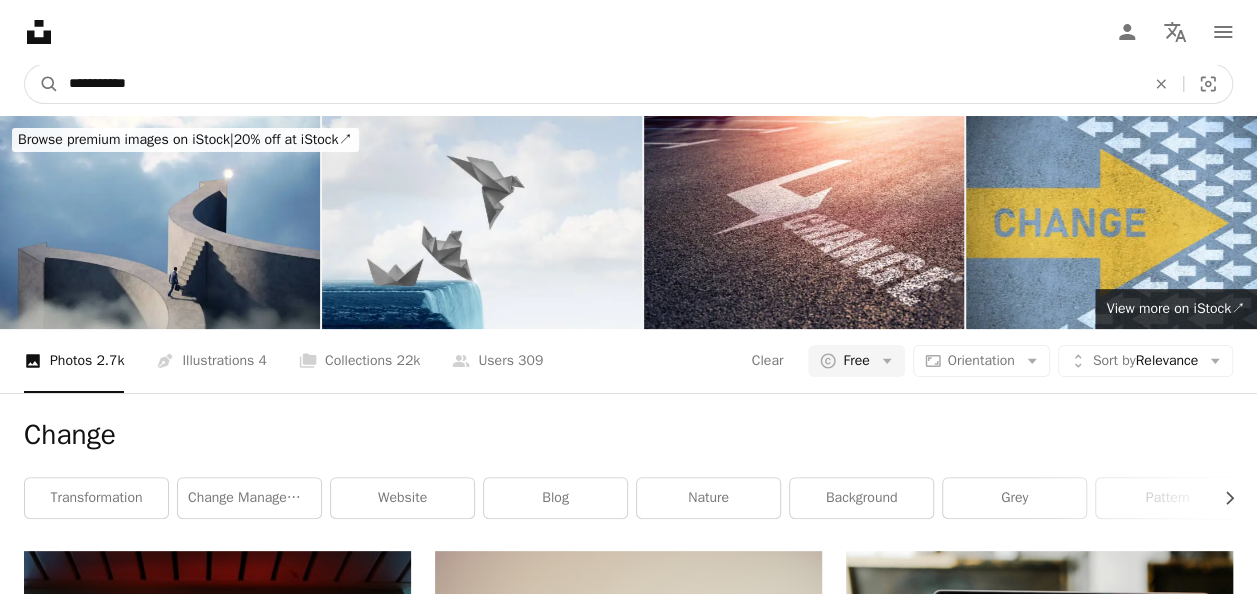 click on "A magnifying glass" at bounding box center [42, 84] 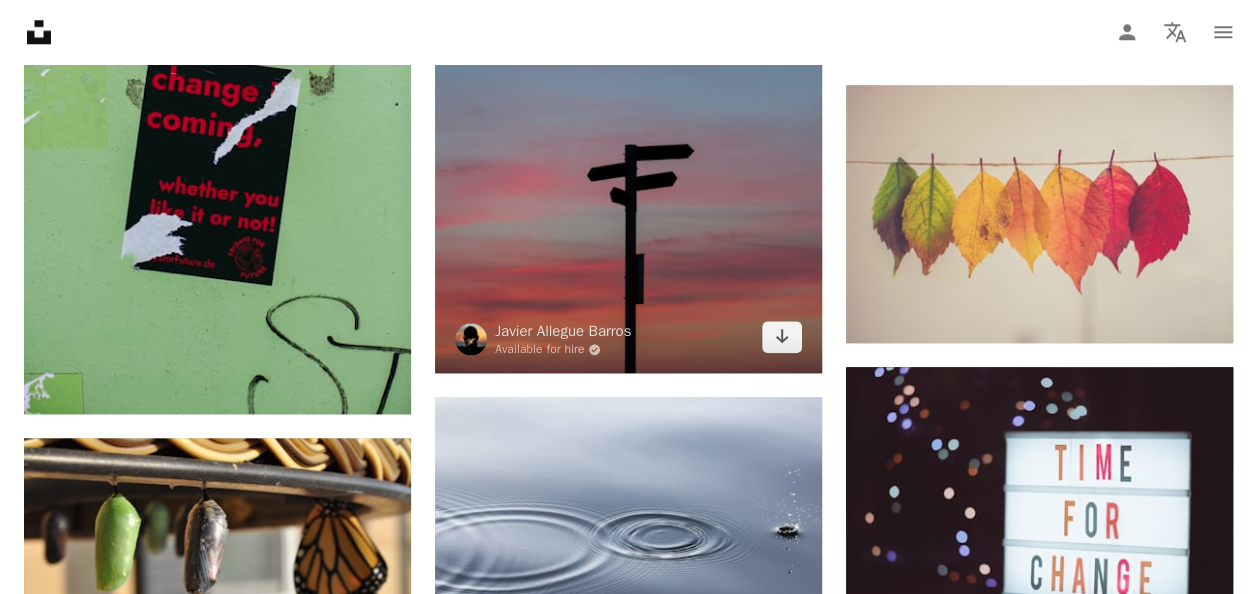 scroll, scrollTop: 1300, scrollLeft: 0, axis: vertical 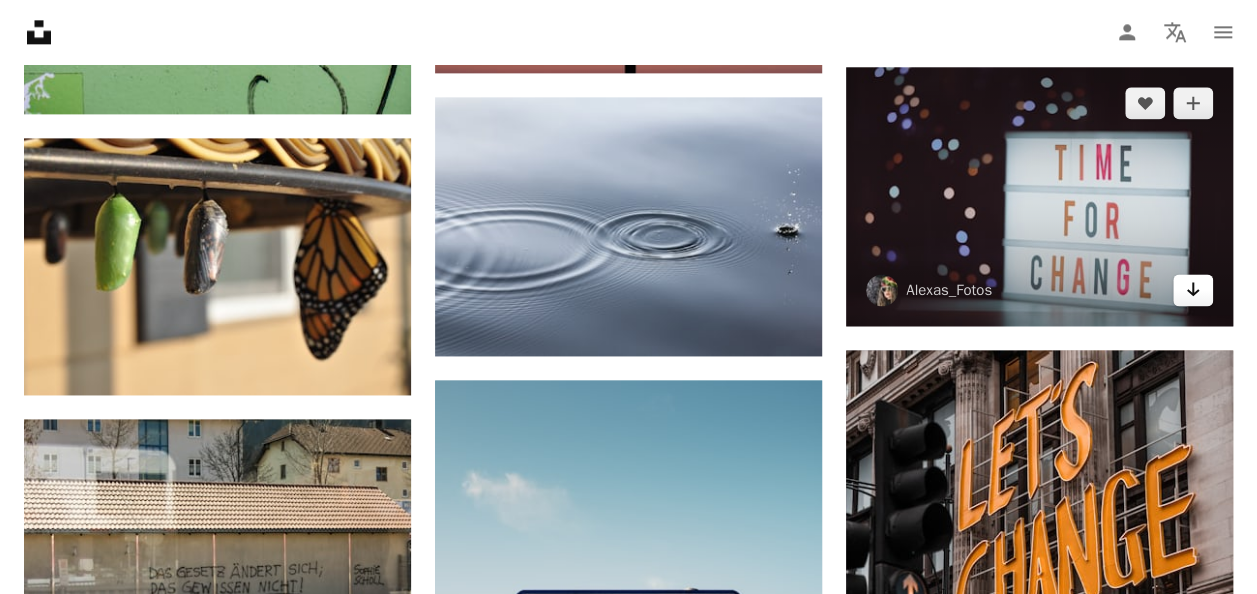click on "Arrow pointing down" 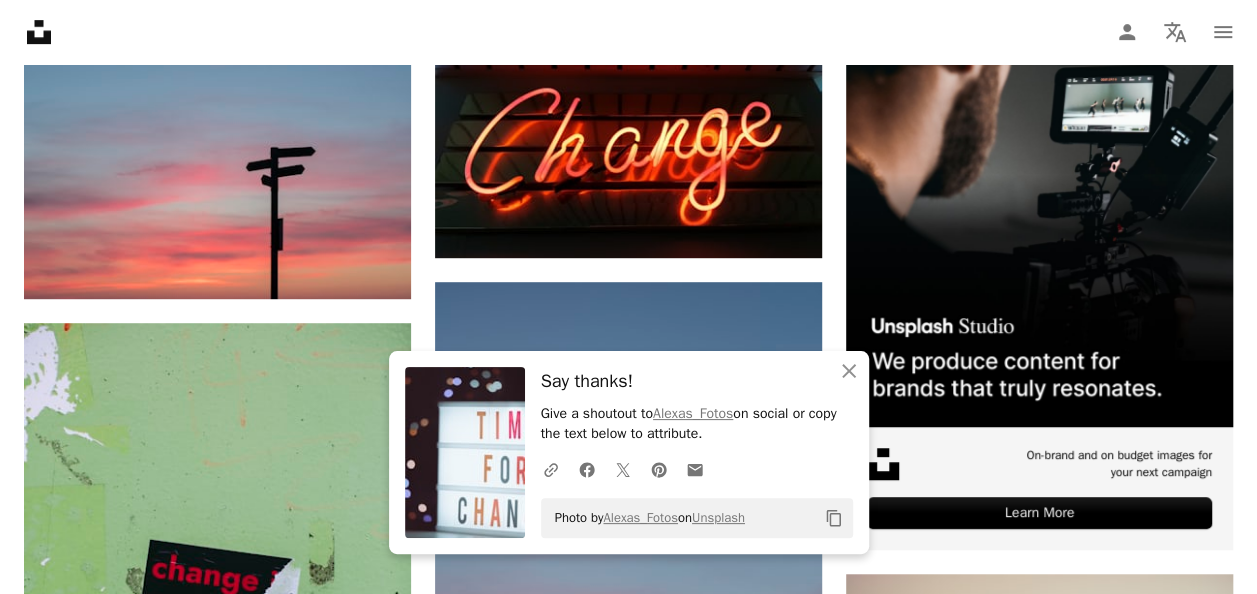 scroll, scrollTop: 0, scrollLeft: 0, axis: both 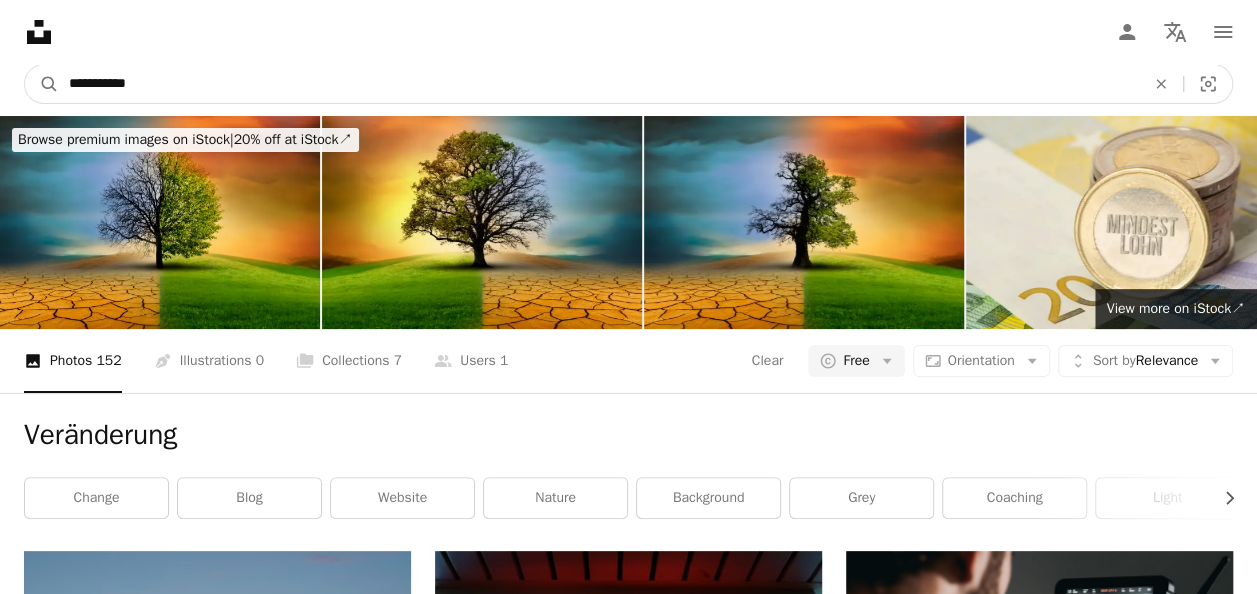 drag, startPoint x: 161, startPoint y: 76, endPoint x: -4, endPoint y: 80, distance: 165.04848 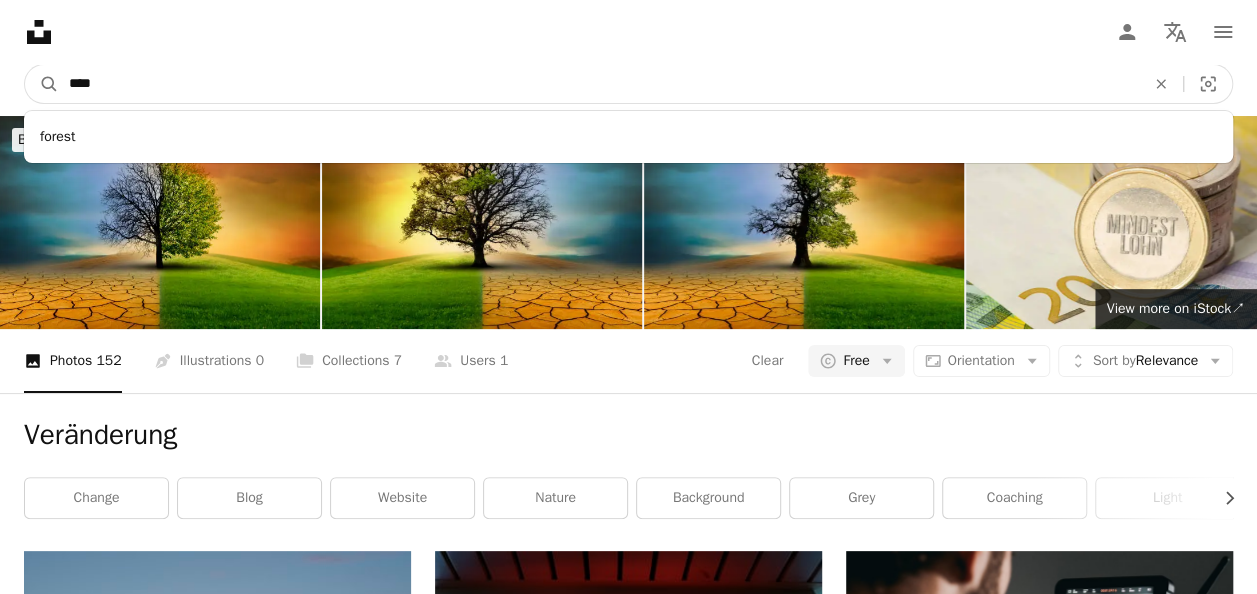 type on "****" 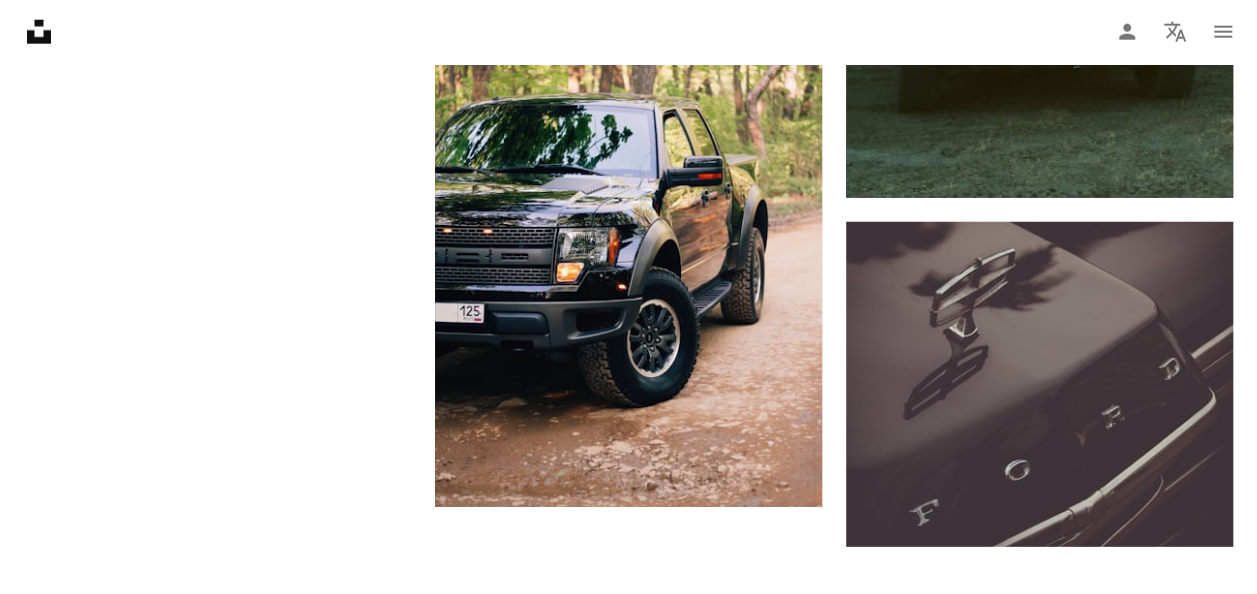 scroll, scrollTop: 2900, scrollLeft: 0, axis: vertical 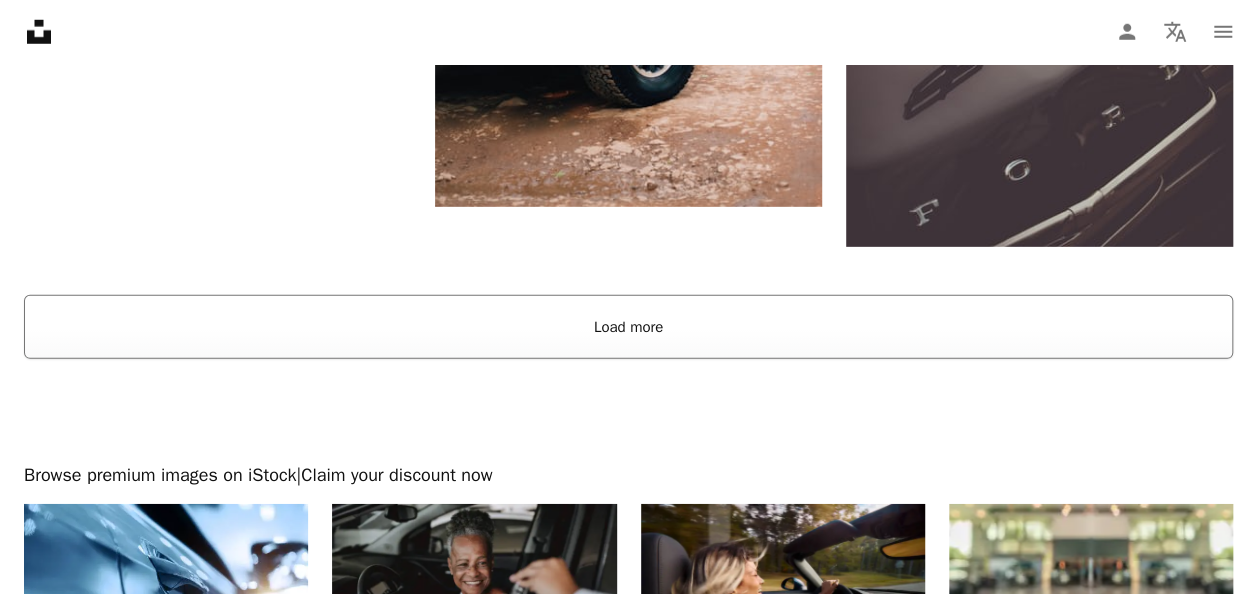 click on "Load more" at bounding box center (628, 327) 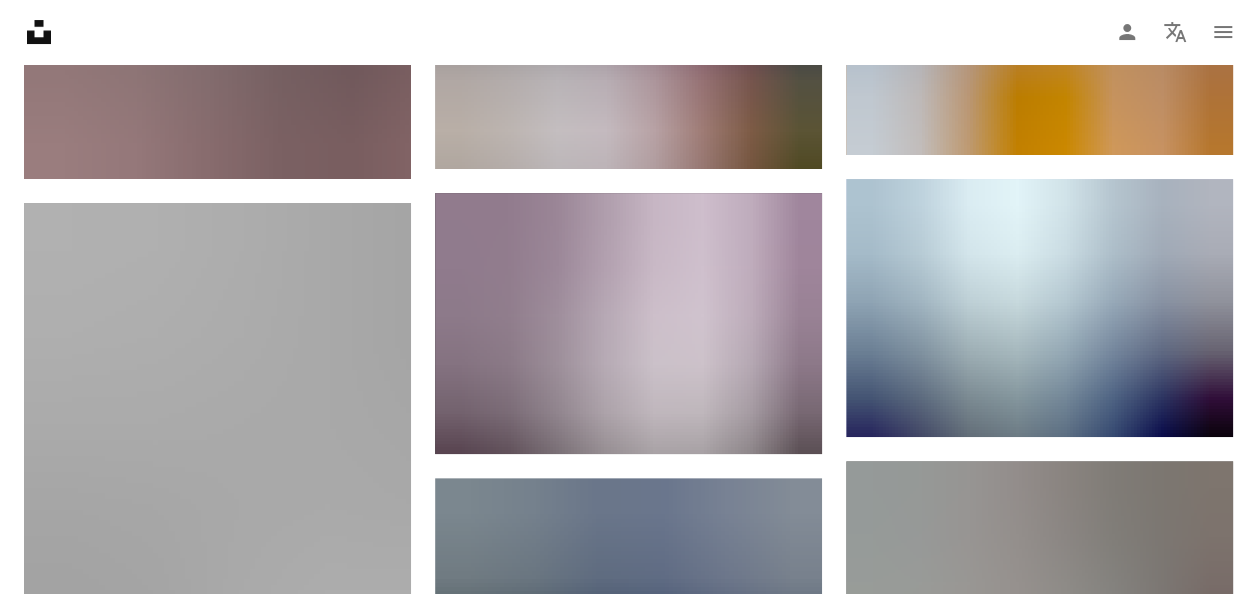 scroll, scrollTop: 64200, scrollLeft: 0, axis: vertical 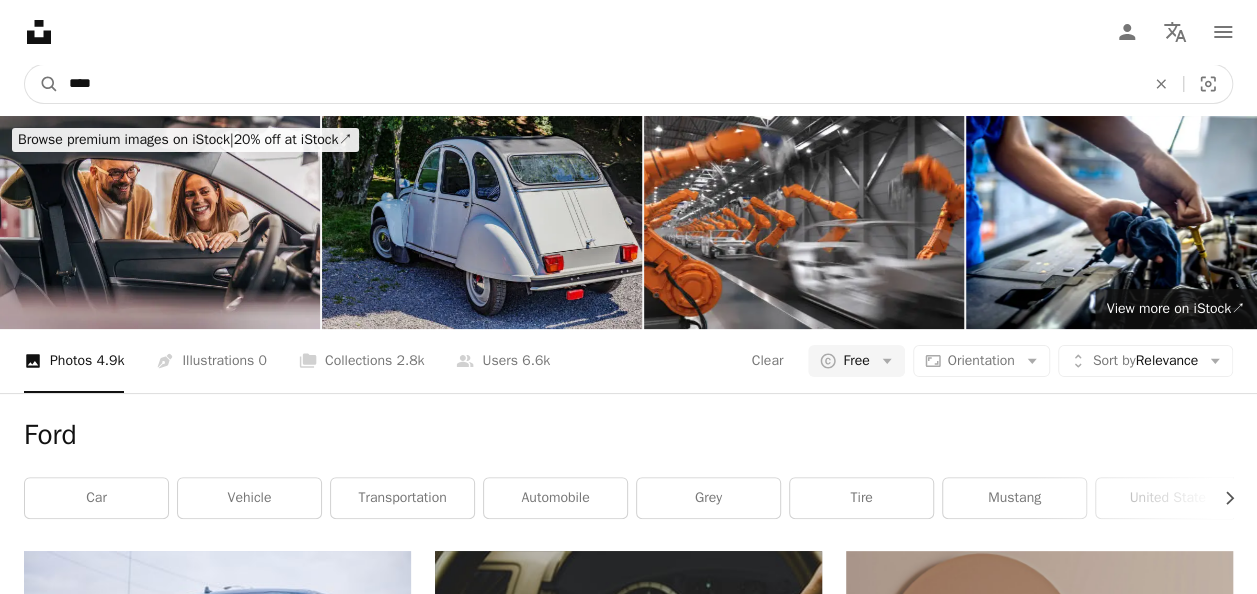 click on "****" at bounding box center [599, 84] 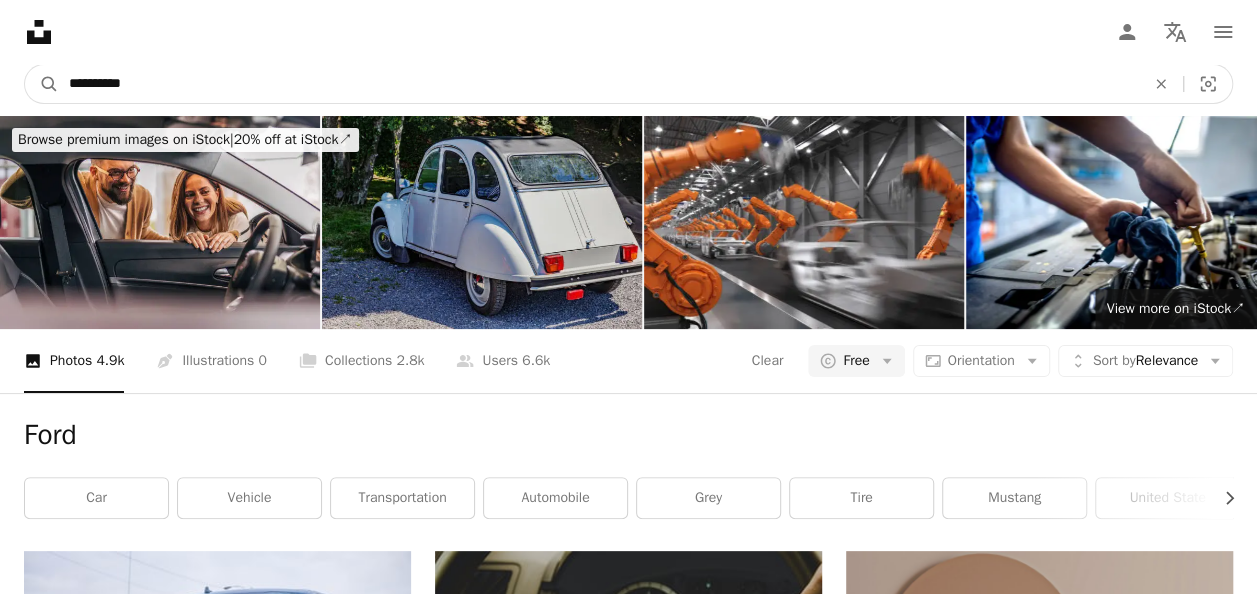 type on "**********" 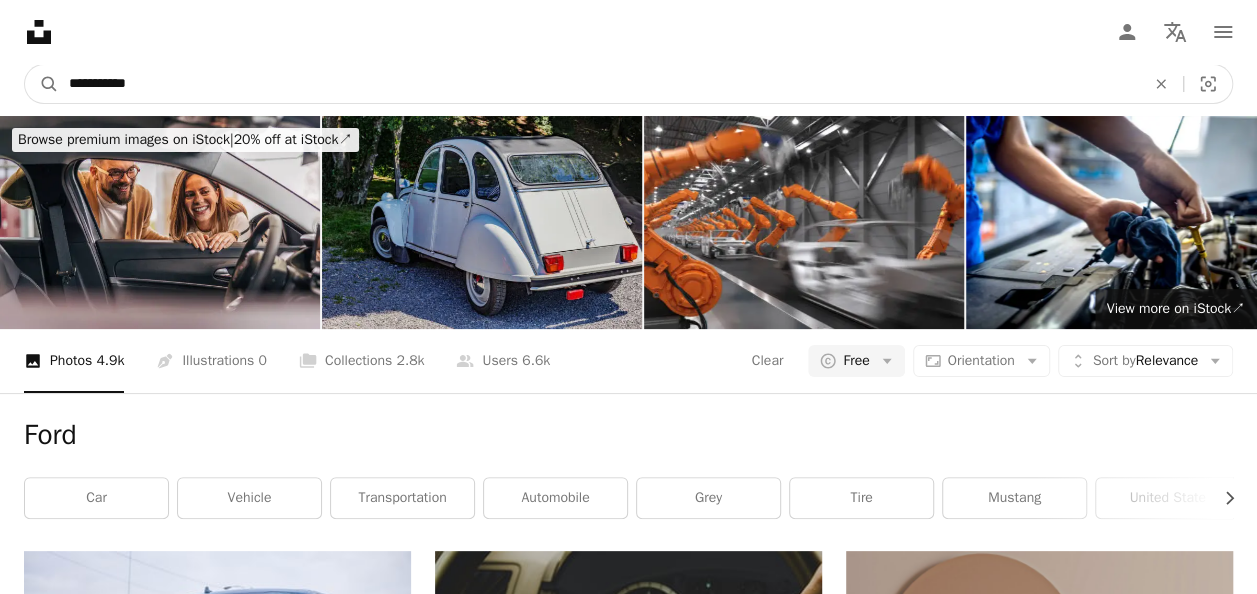 click on "A magnifying glass" at bounding box center (42, 84) 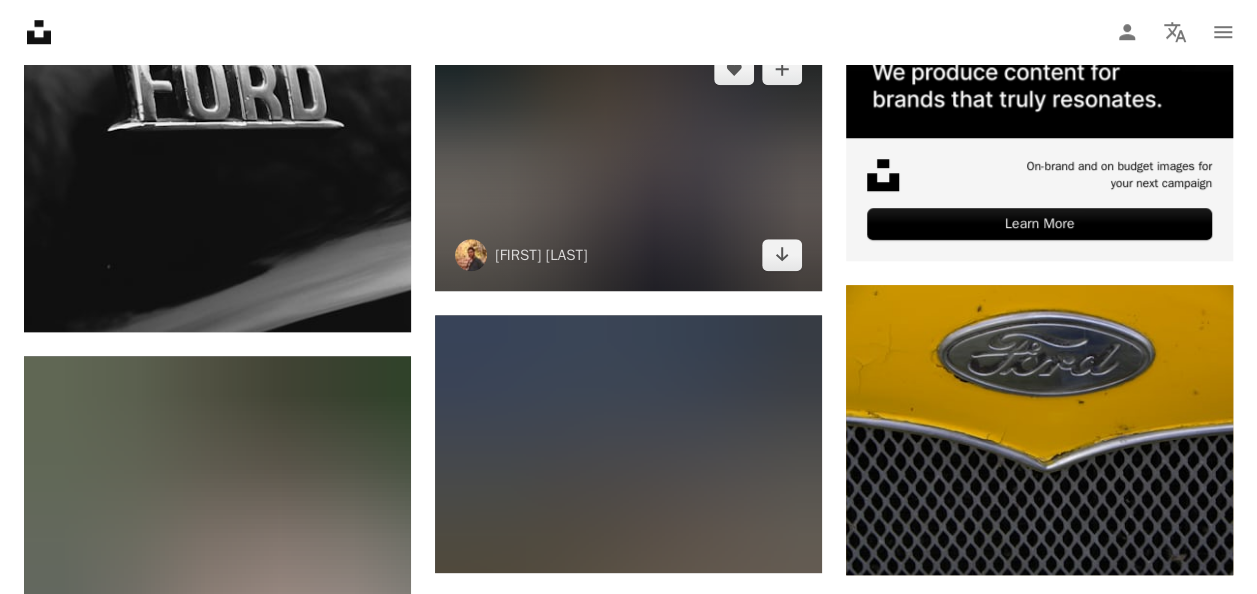 scroll, scrollTop: 0, scrollLeft: 0, axis: both 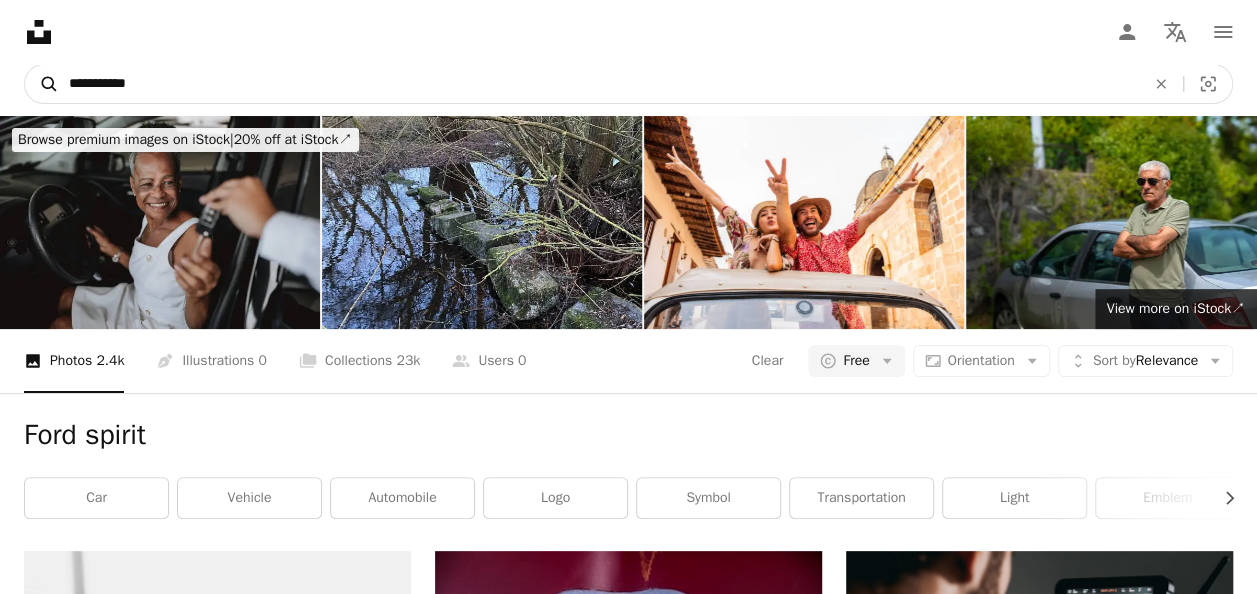 drag, startPoint x: 104, startPoint y: 82, endPoint x: 32, endPoint y: 82, distance: 72 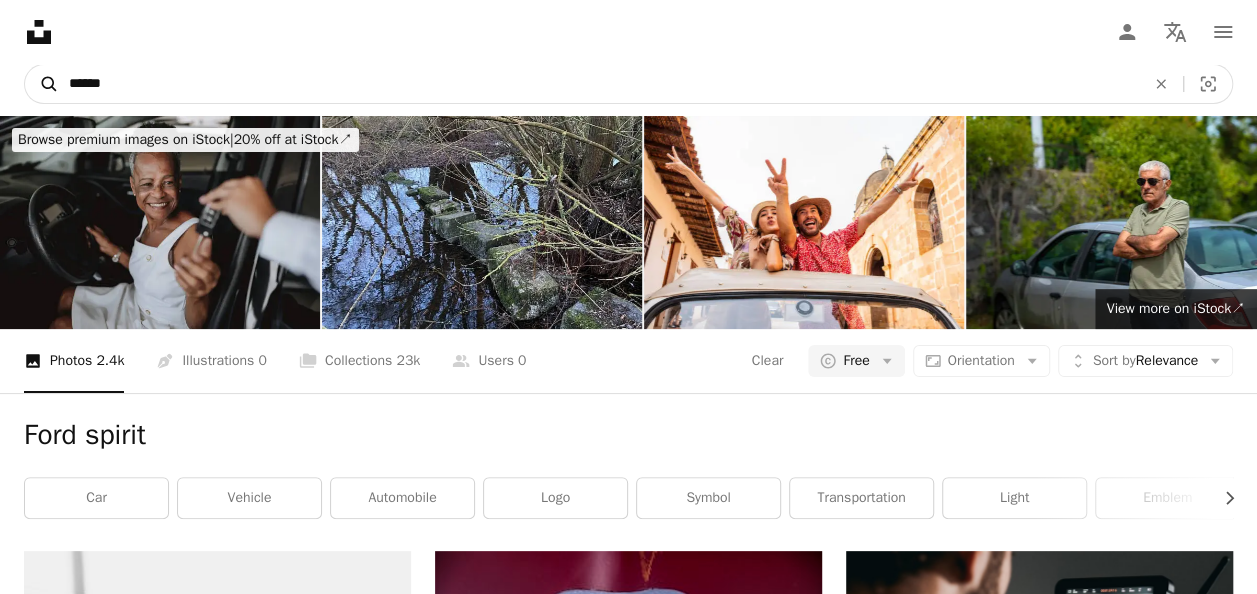 type on "******" 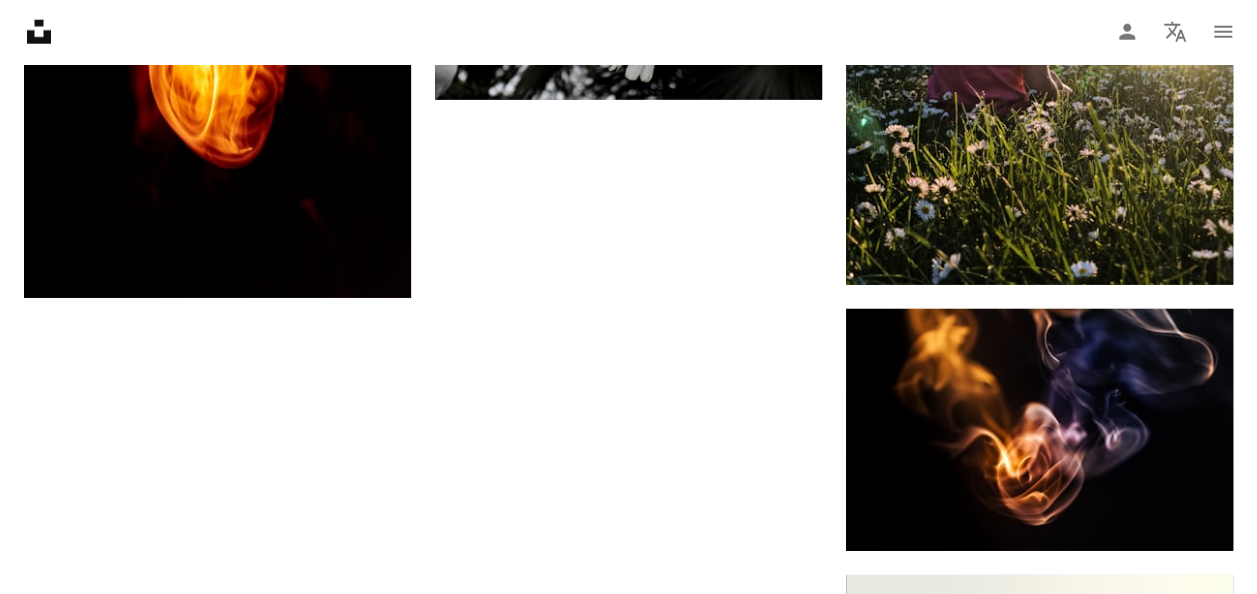 scroll, scrollTop: 2900, scrollLeft: 0, axis: vertical 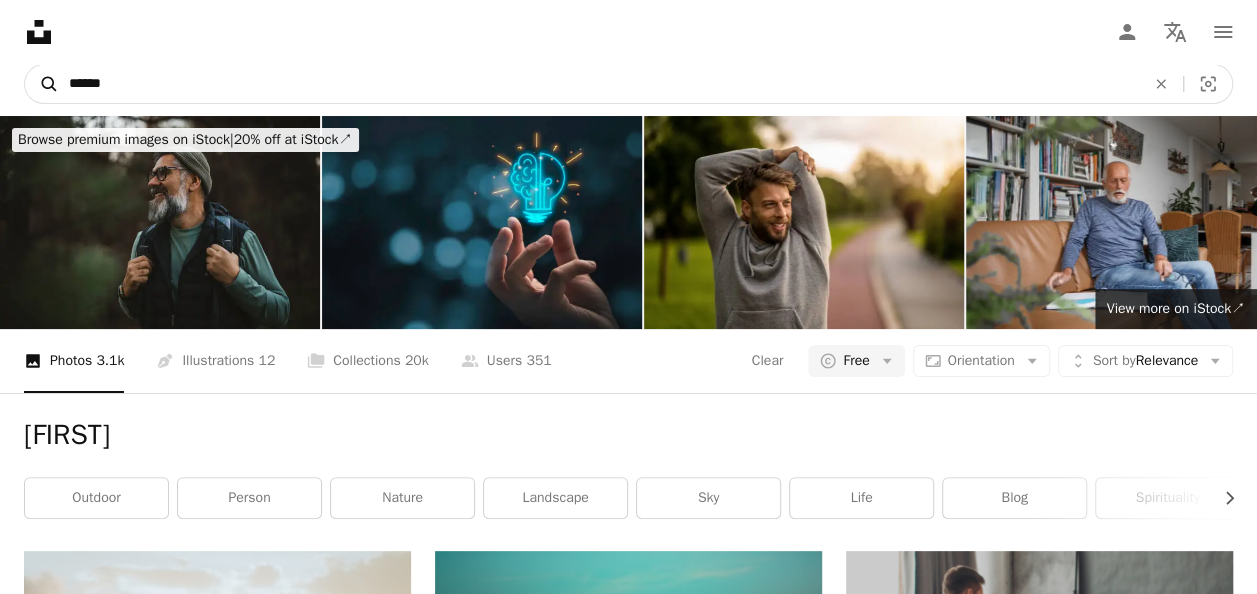 drag, startPoint x: 132, startPoint y: 82, endPoint x: 47, endPoint y: 86, distance: 85.09406 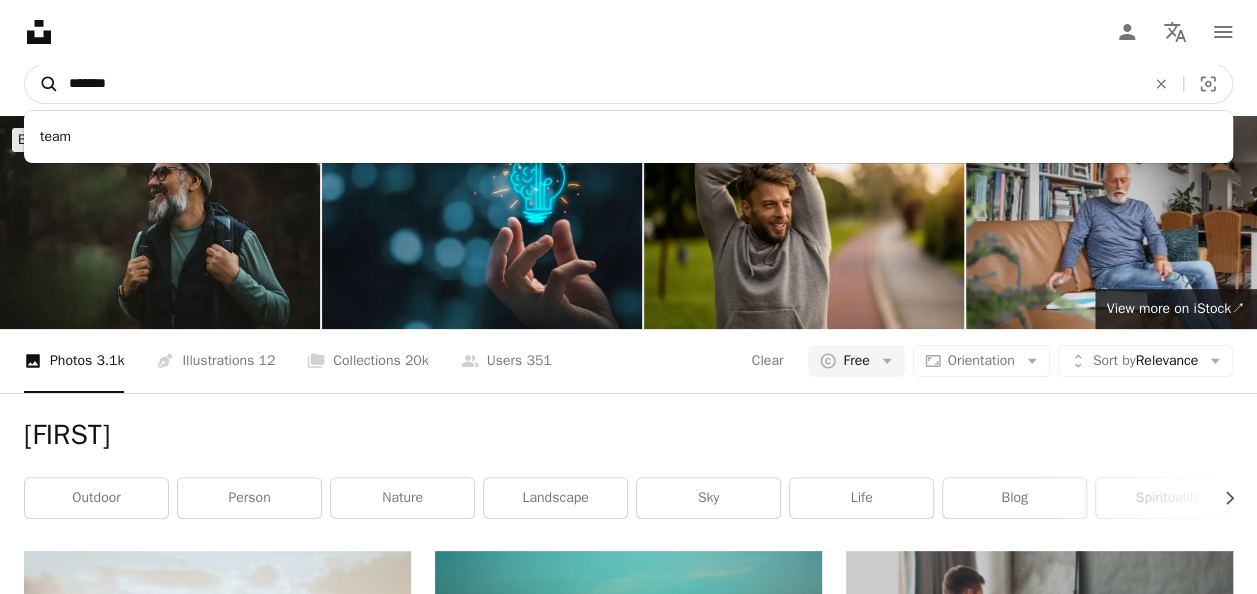 type on "********" 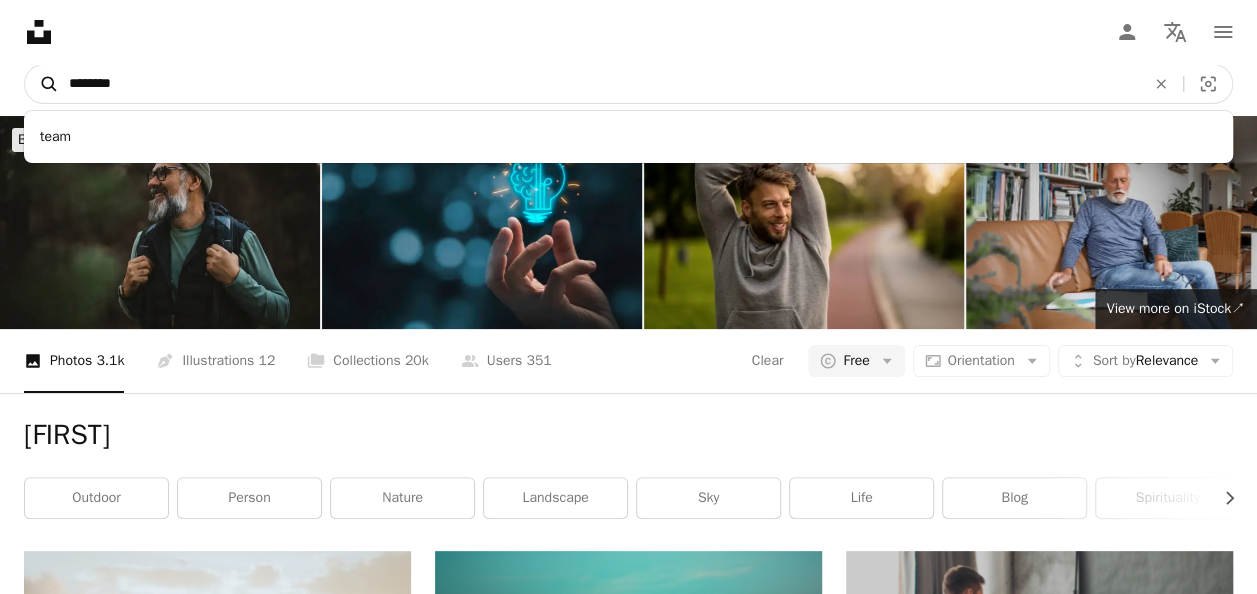click on "A magnifying glass" at bounding box center [42, 84] 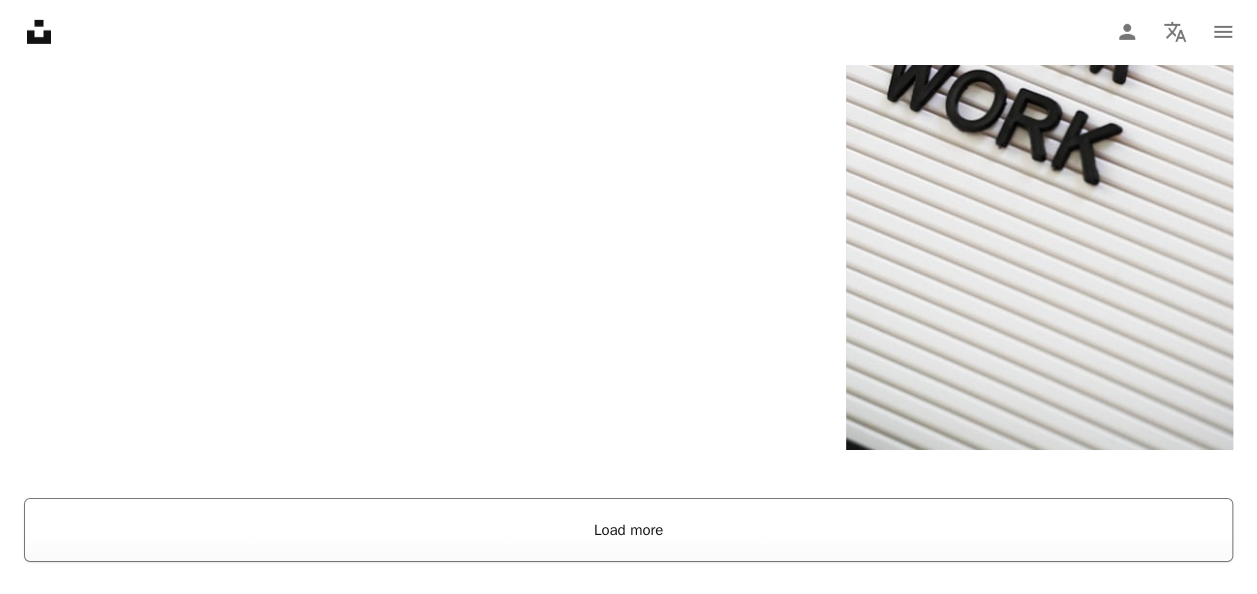 scroll, scrollTop: 3600, scrollLeft: 0, axis: vertical 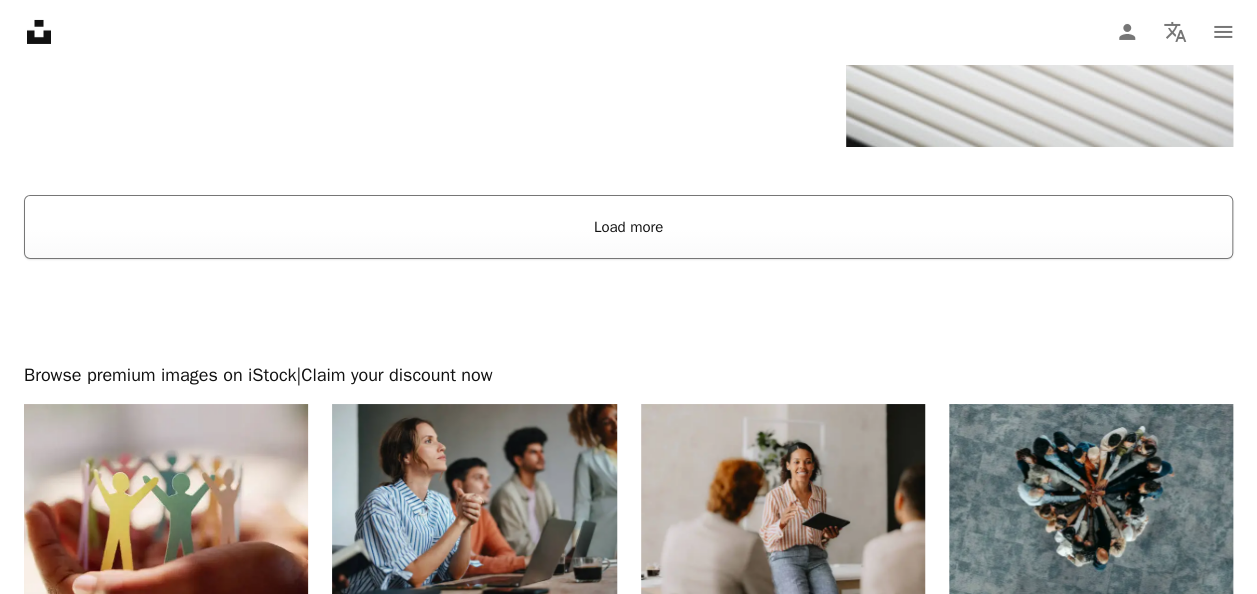 click on "Load more" at bounding box center (628, 227) 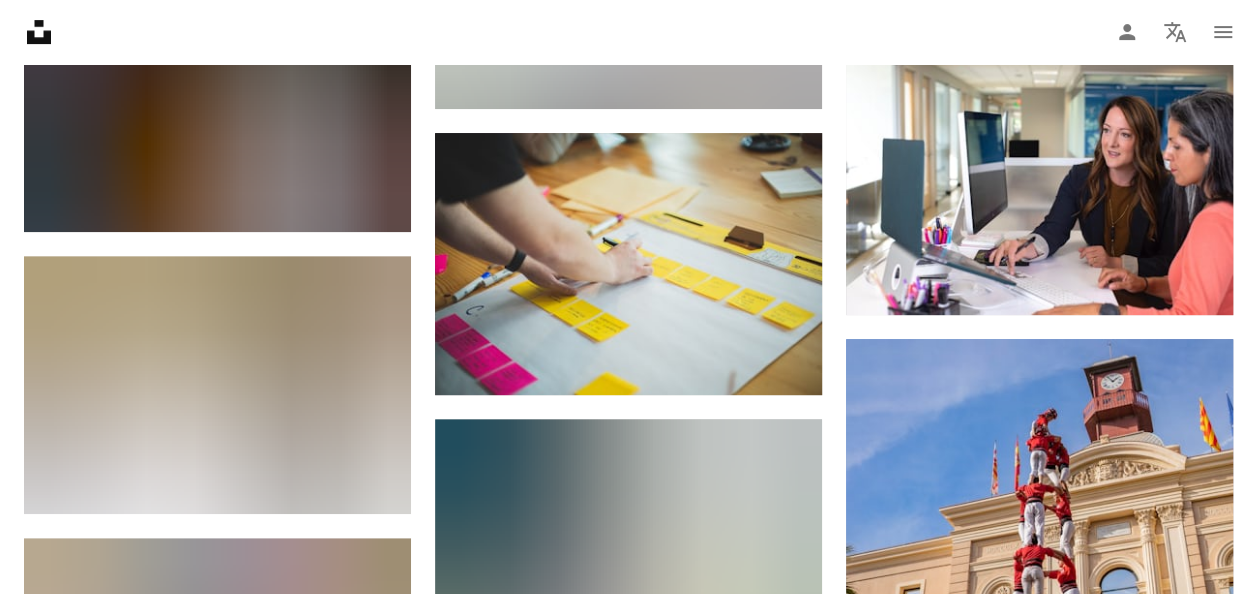 scroll, scrollTop: 12000, scrollLeft: 0, axis: vertical 